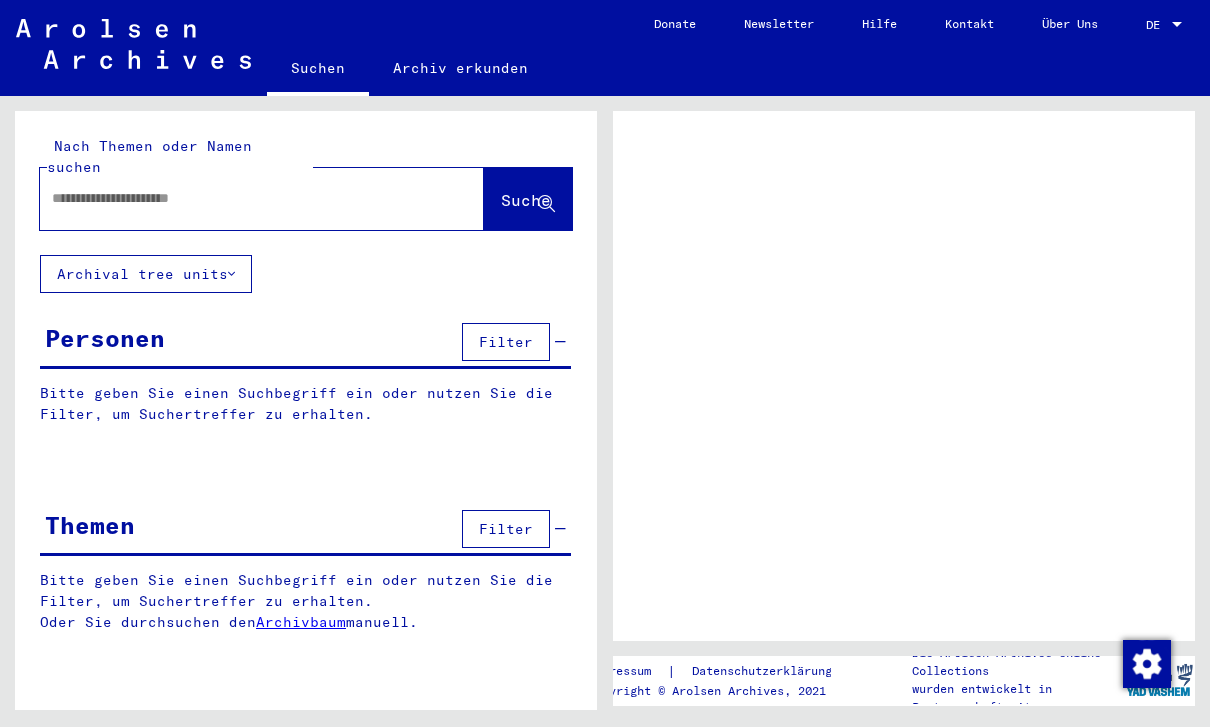 scroll, scrollTop: 0, scrollLeft: 0, axis: both 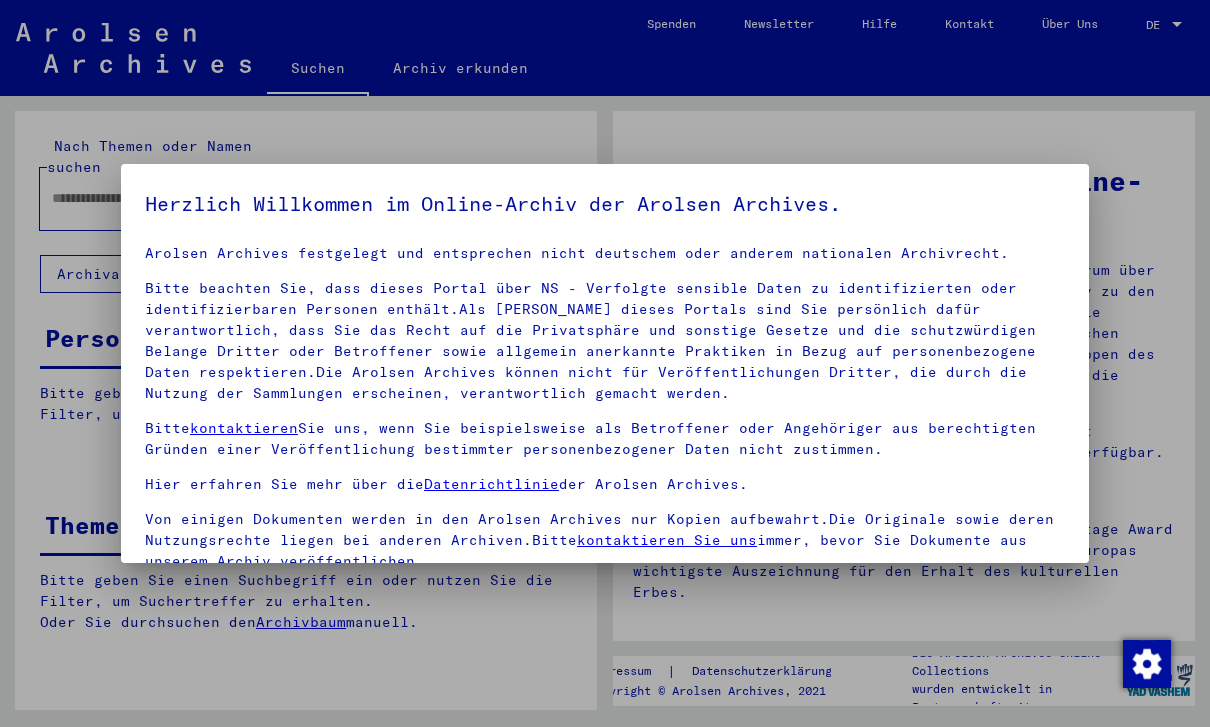 click at bounding box center (605, 363) 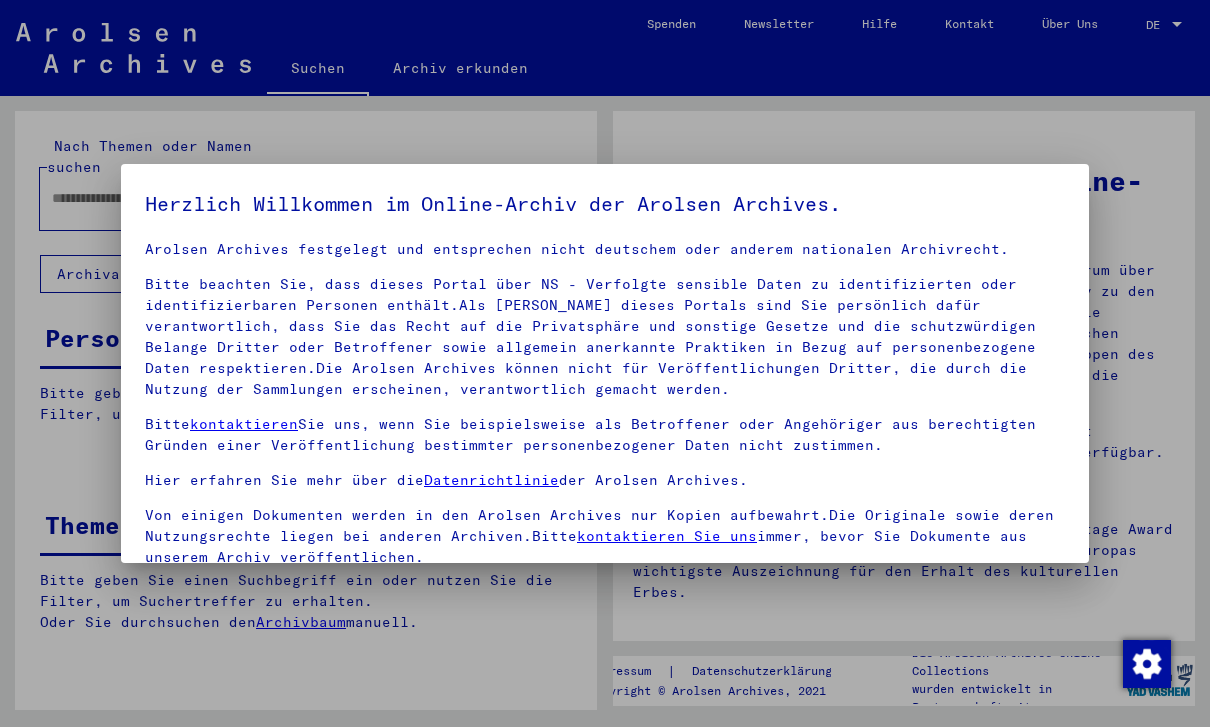 scroll, scrollTop: 34, scrollLeft: 0, axis: vertical 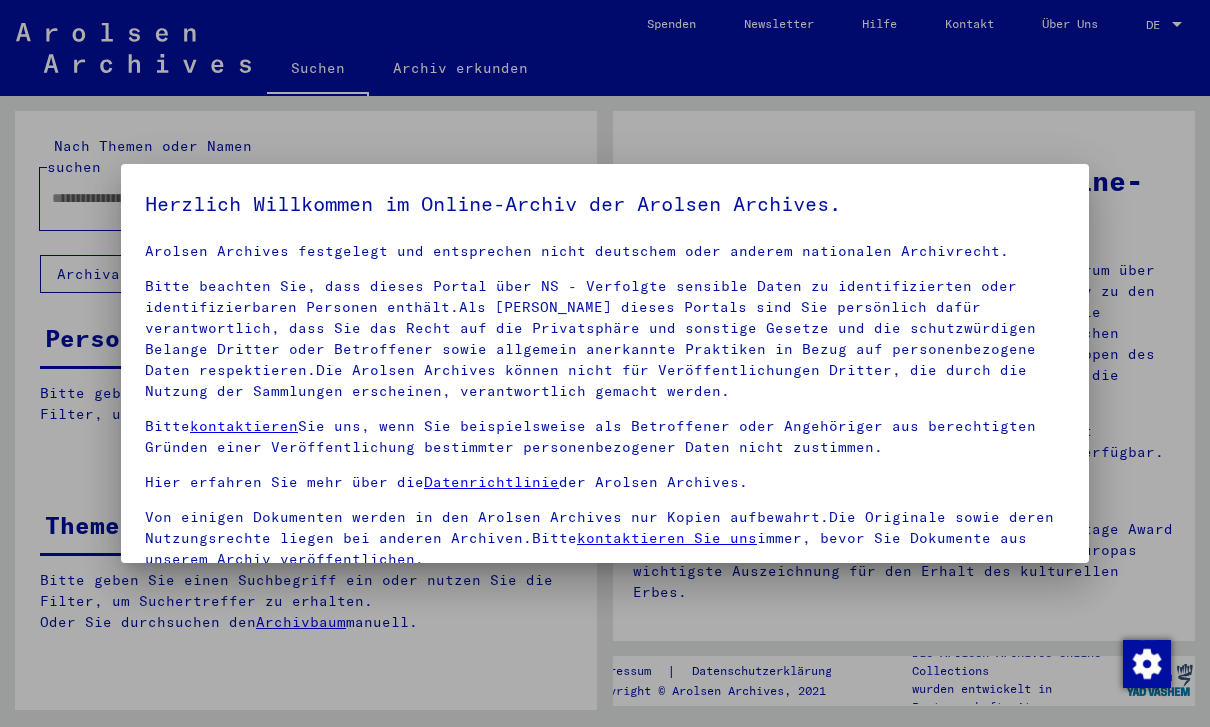 click at bounding box center [605, 363] 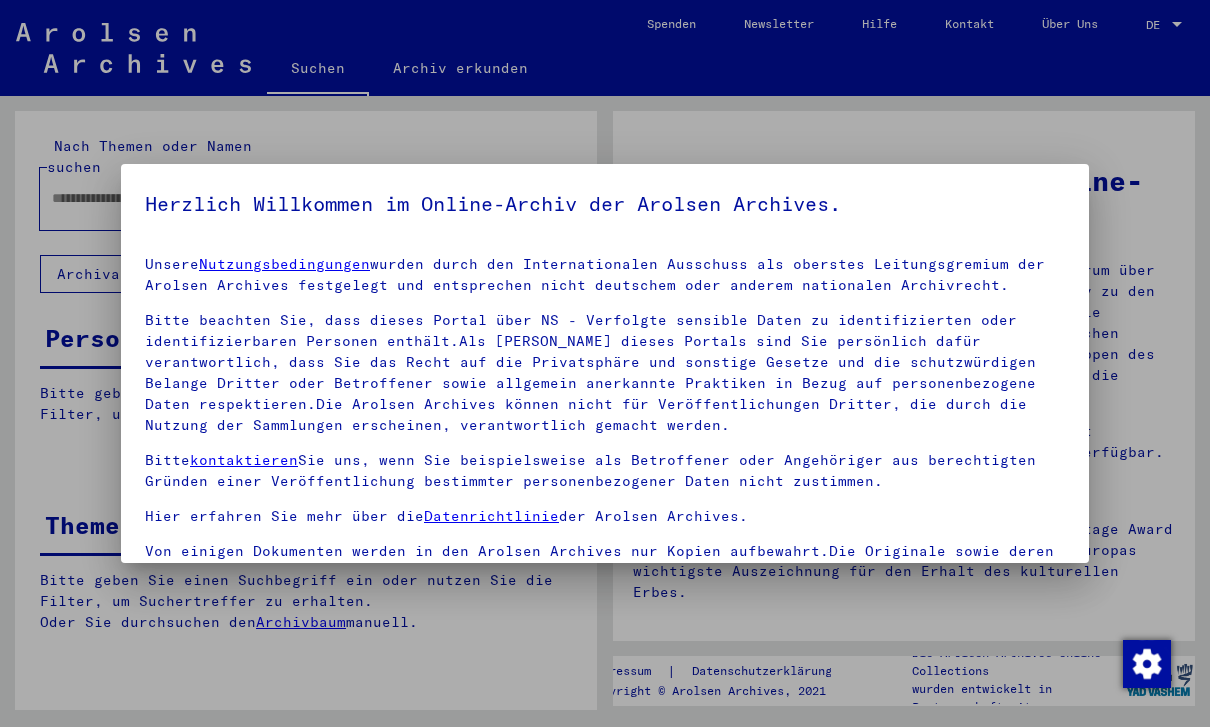 click on "Herzlich Willkommen im Online-Archiv der Arolsen Archives.  Unsere  Nutzungsbedingungen  wurden durch den Internationalen Ausschuss als oberstes Leitungsgremium der Arolsen Archives festgelegt und entsprechen nicht deutschem oder anderem nationalen Archivrecht. Bitte beachten Sie, dass dieses Portal über NS - Verfolgte sensible Daten zu identifizierten oder identifizierbaren Personen enthält.Als [PERSON_NAME] dieses Portals sind Sie persönlich dafür verantwortlich, dass Sie das Recht auf die Privatsphäre und sonstige Gesetze und die schutzwürdigen Belange Dritter oder Betroffener sowie allgemein anerkannte Praktiken in Bezug auf personenbezogene Daten respektieren.Die Arolsen Archives können nicht für Veröffentlichungen Dritter, die durch die Nutzung der Sammlungen erscheinen, verantwortlich gemacht werden. Bitte  kontaktieren  Sie uns, wenn Sie beispielsweise als Betroffener oder Angehöriger aus berechtigten Gründen einer Veröffentlichung bestimmter personenbezogener Daten nicht zustimmen." at bounding box center (605, 364) 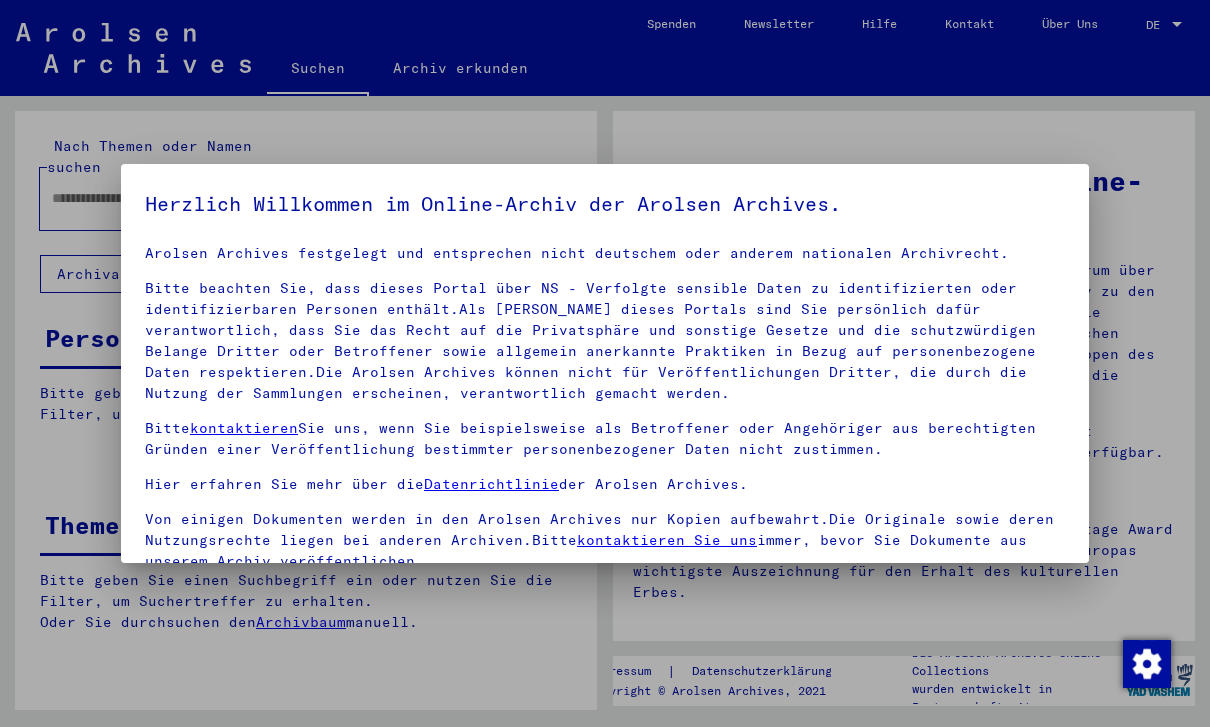 scroll, scrollTop: 32, scrollLeft: 0, axis: vertical 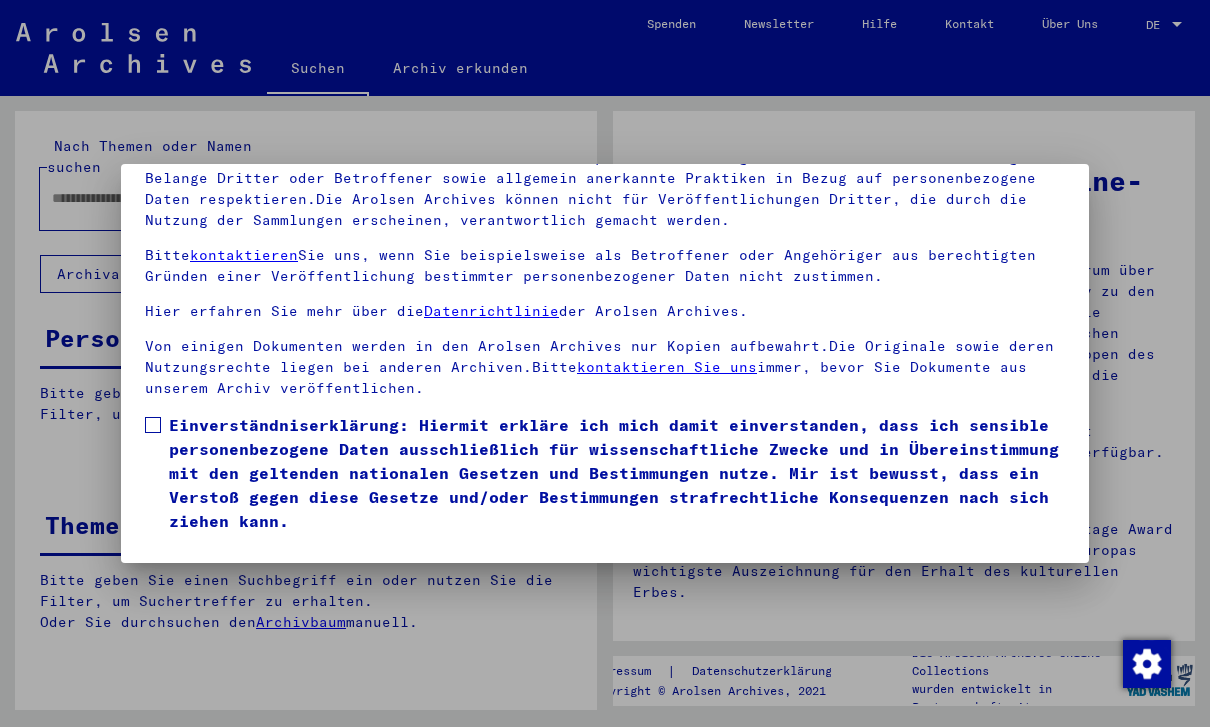 click on "Einverständniserklärung: Hiermit erkläre ich mich damit einverstanden, dass ich sensible personenbezogene Daten ausschließlich für wissenschaftliche Zwecke und in Übereinstimmung mit den geltenden nationalen Gesetzen und Bestimmungen nutze. Mir ist bewusst, dass ein Verstoß gegen diese Gesetze und/oder Bestimmungen strafrechtliche Konsequenzen nach sich ziehen kann." at bounding box center (617, 473) 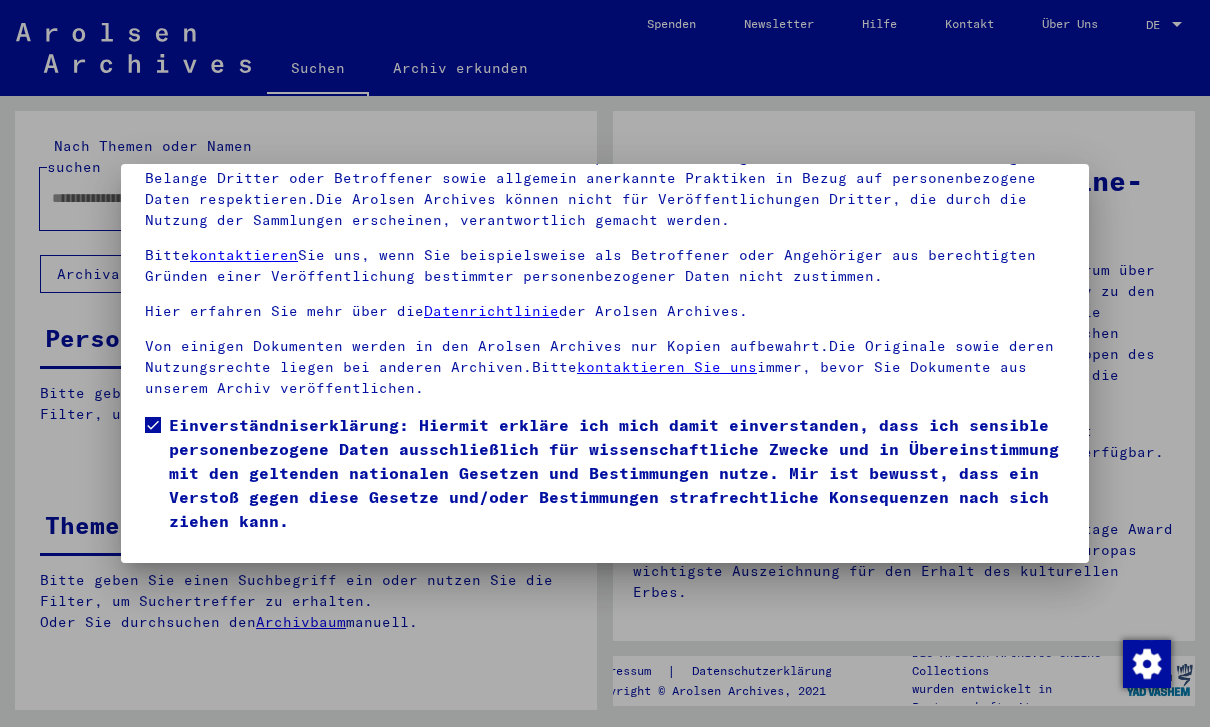 click on "Ich stimme zu" at bounding box center (220, 562) 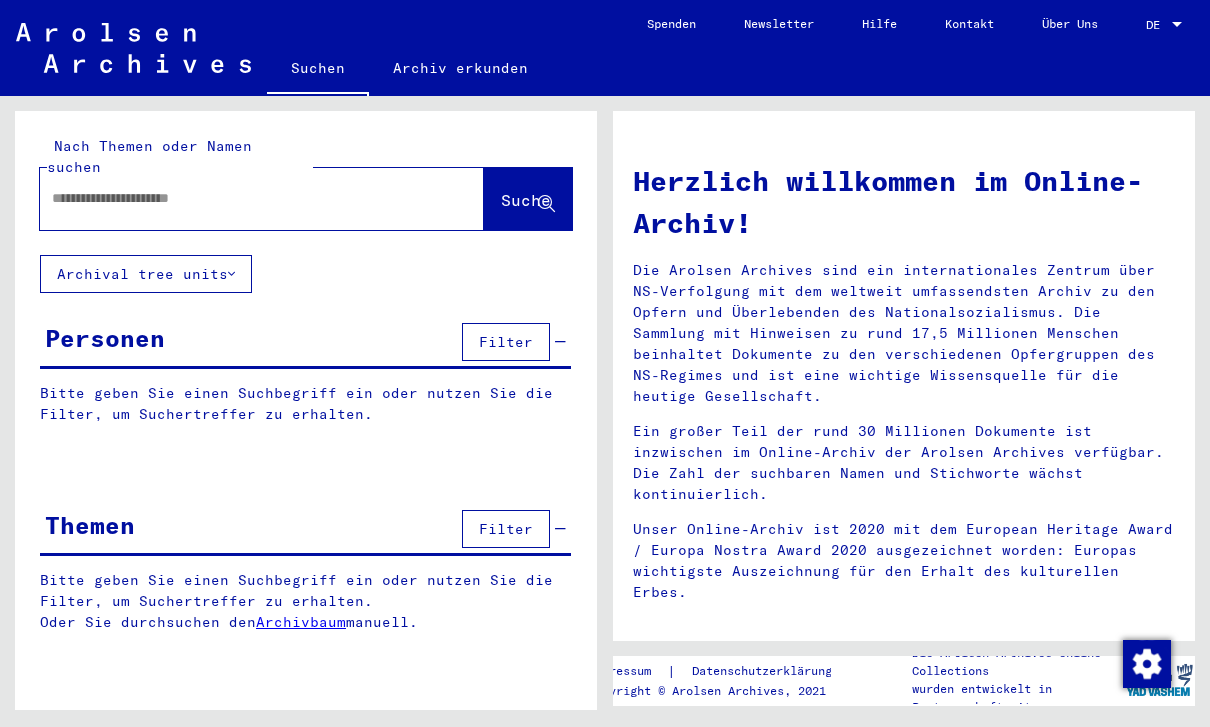 click at bounding box center [238, 198] 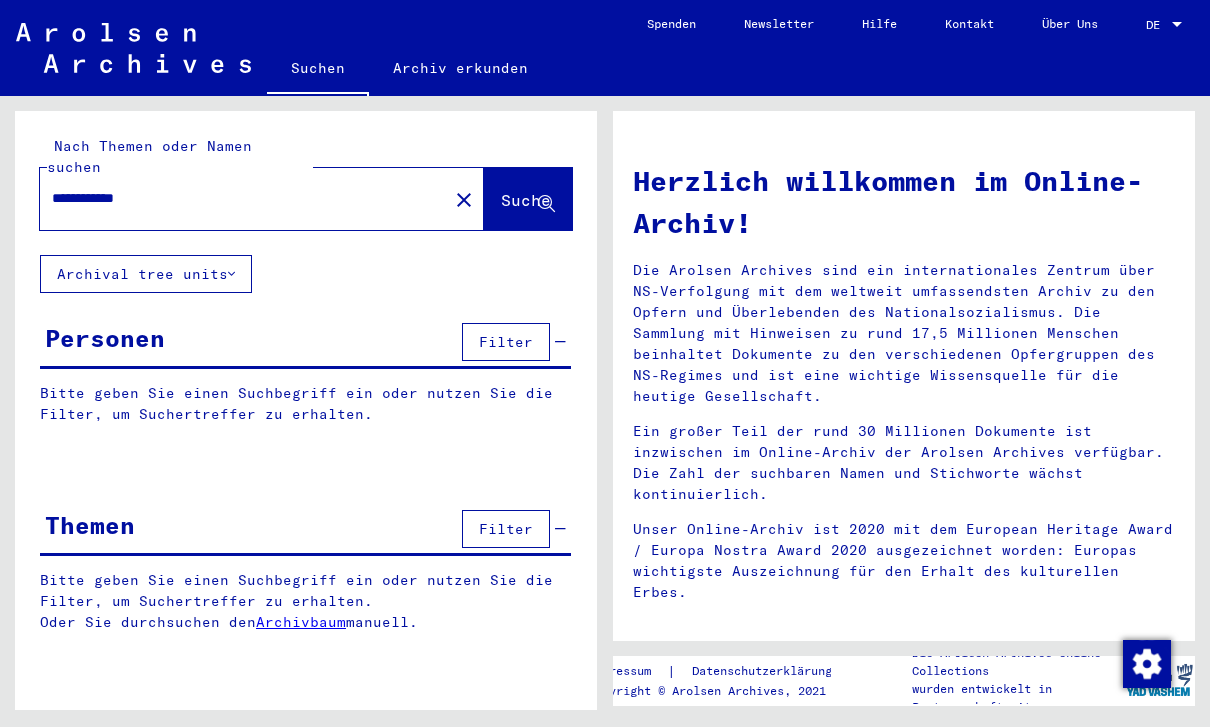 type on "**********" 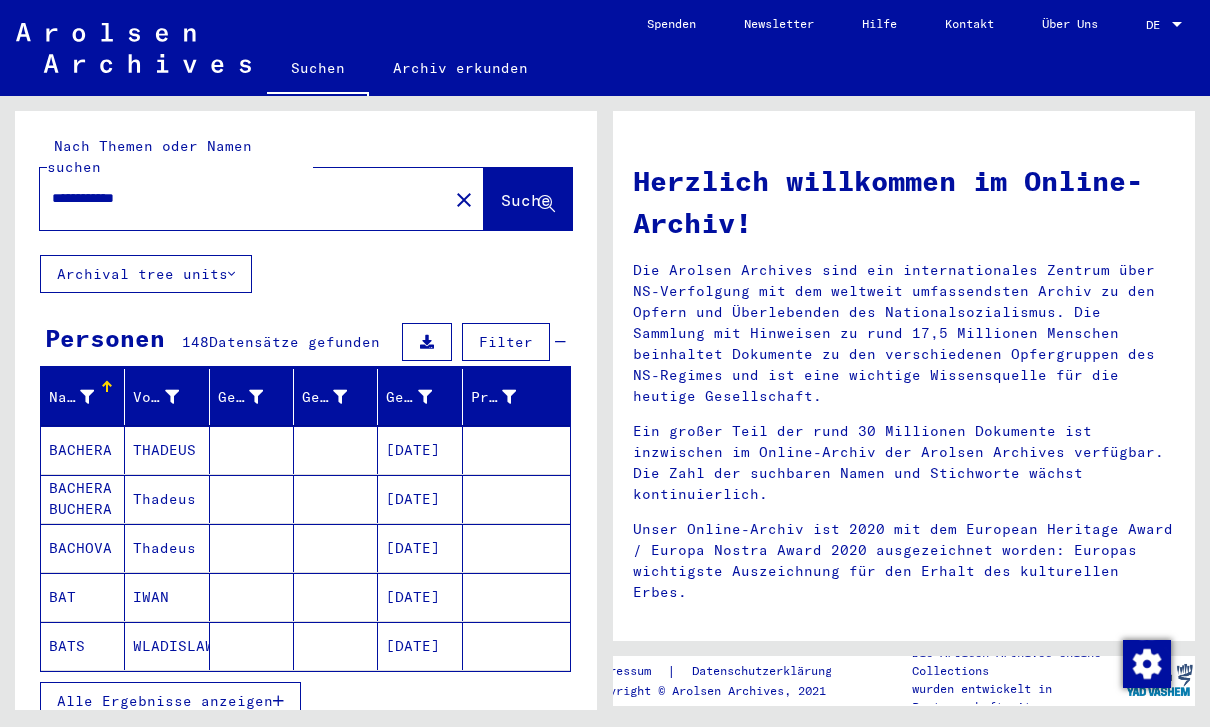 click 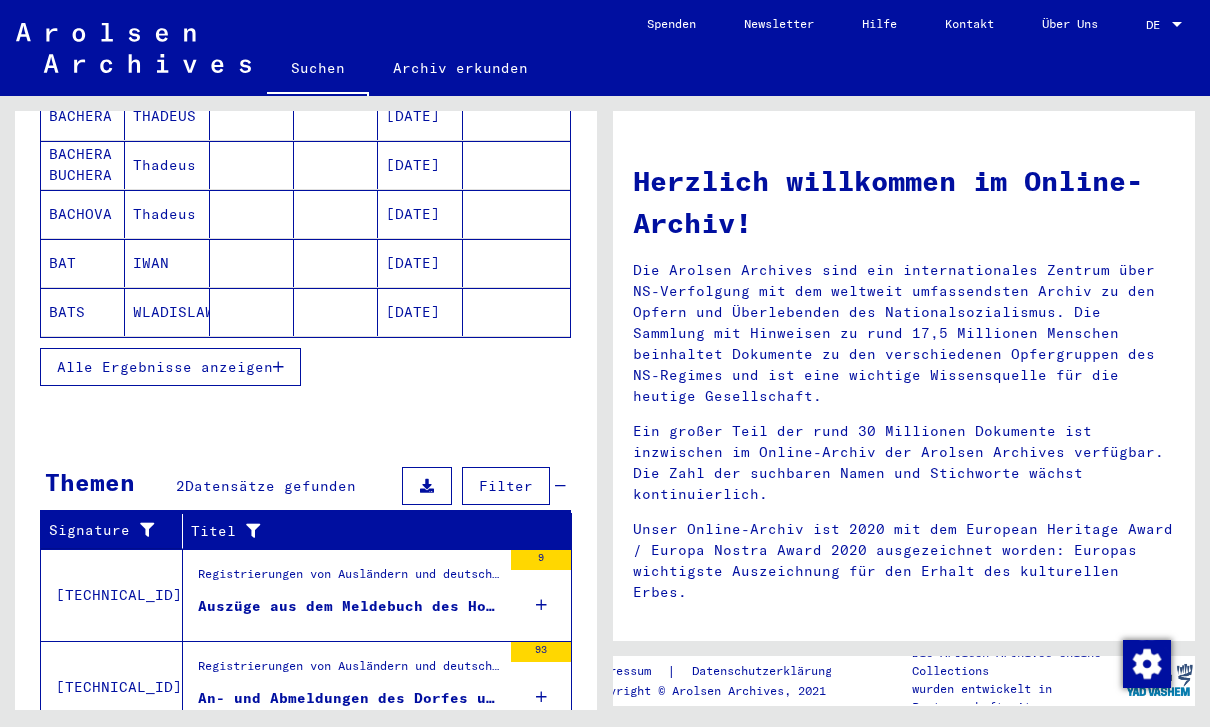 scroll, scrollTop: 332, scrollLeft: 0, axis: vertical 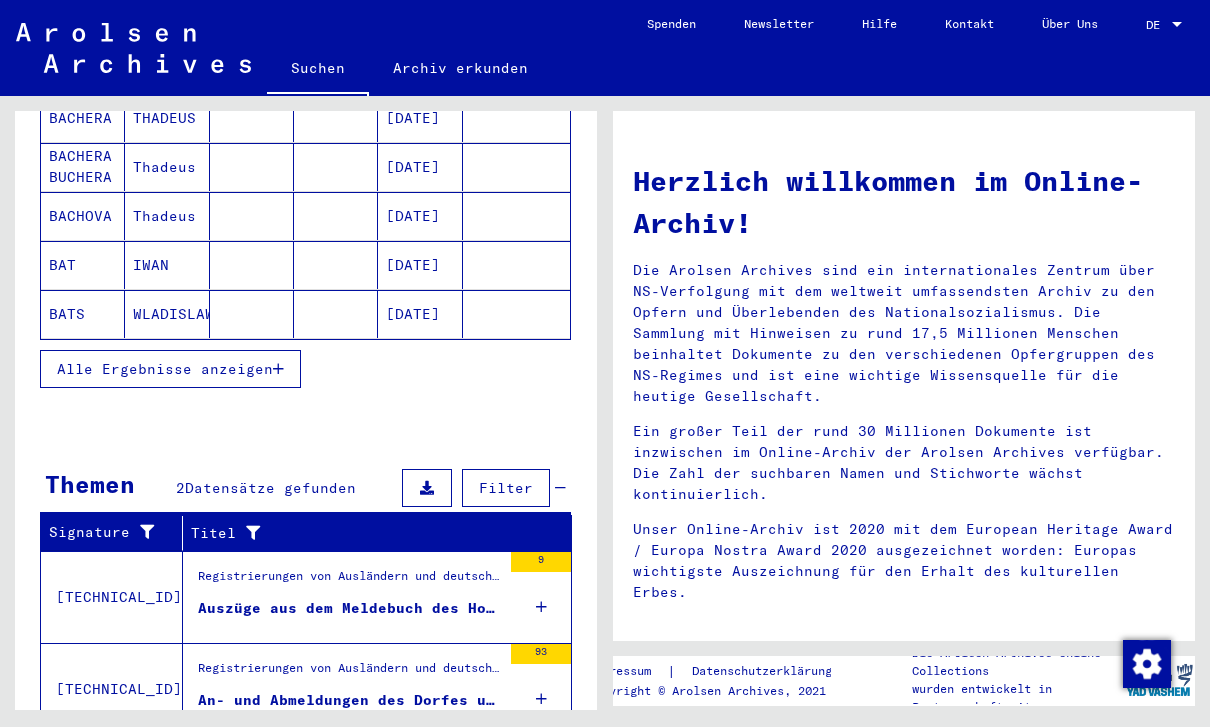 click on "Auszüge aus dem Meldebuch des Hofes Drieberg" at bounding box center [349, 608] 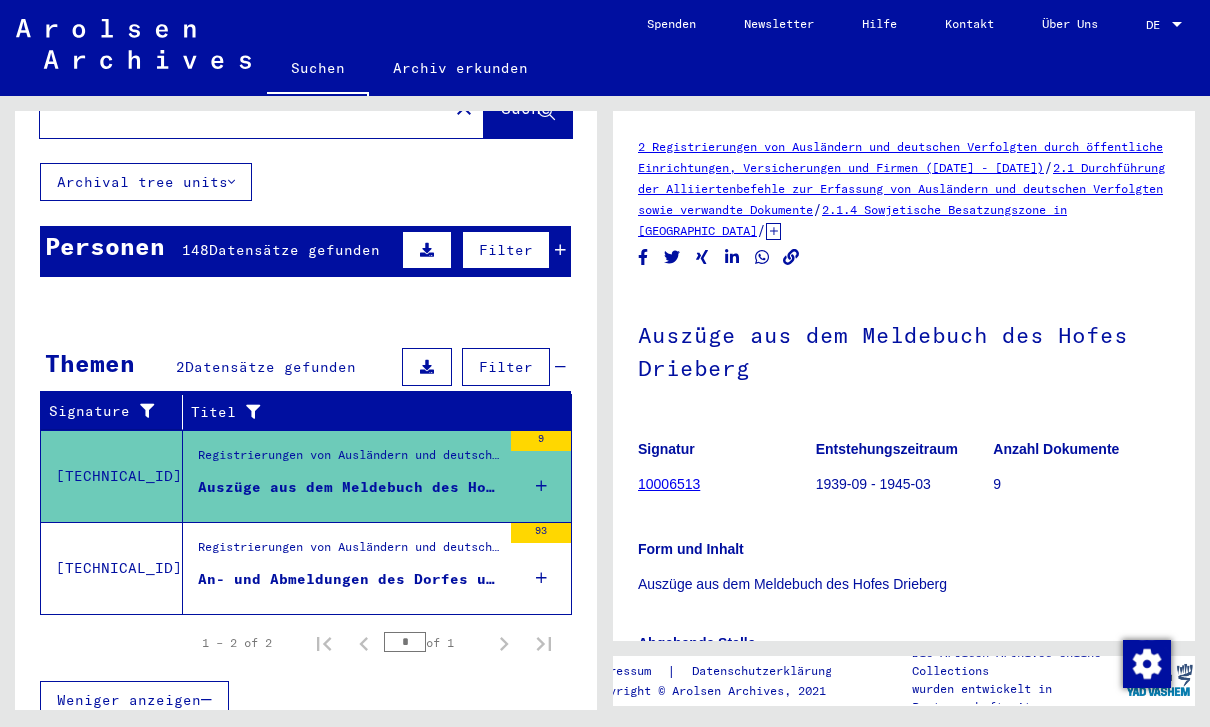 scroll, scrollTop: 27, scrollLeft: 0, axis: vertical 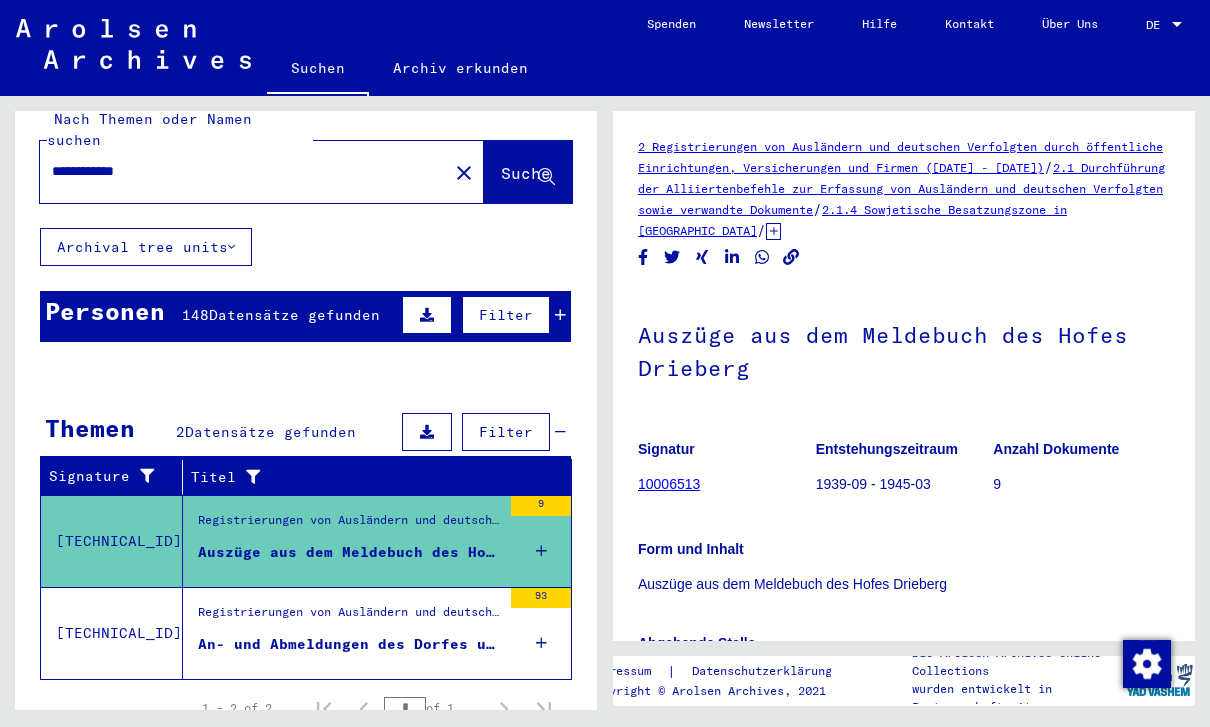 click on "2 Registrierungen von Ausländern und deutschen Verfolgten durch öffentliche Einrichtungen, Versicherungen und Firmen ([DATE] - [DATE])" 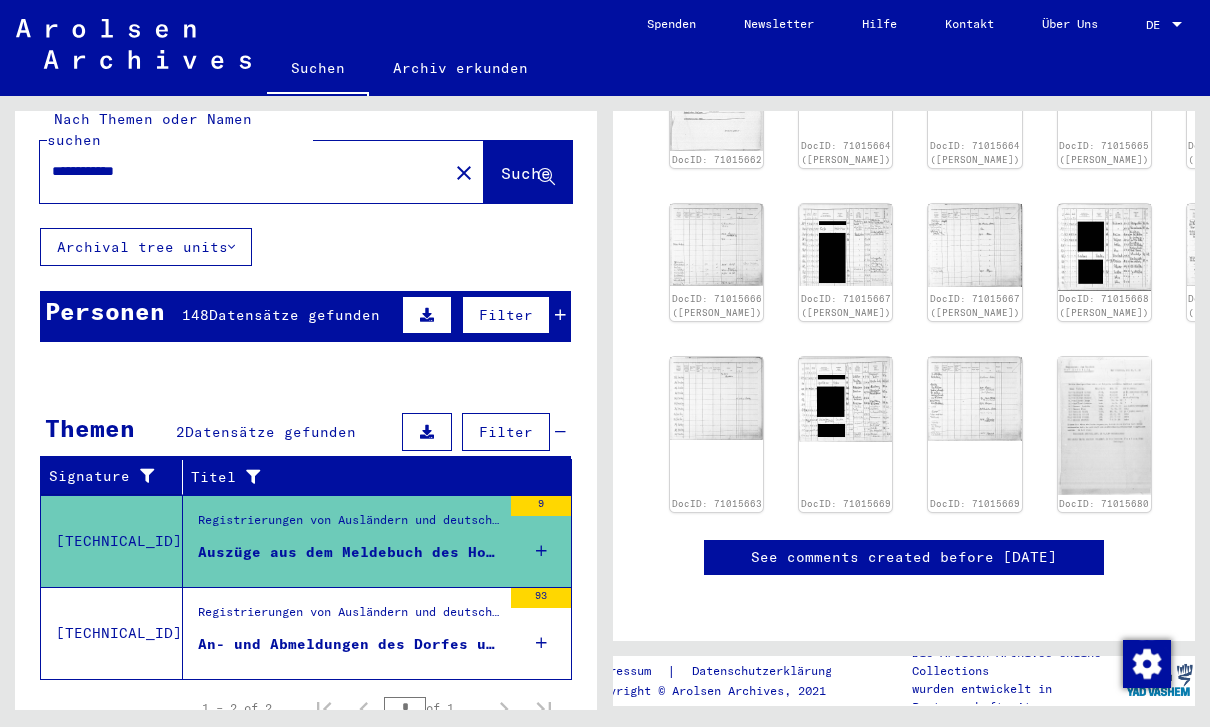 scroll, scrollTop: 854, scrollLeft: 0, axis: vertical 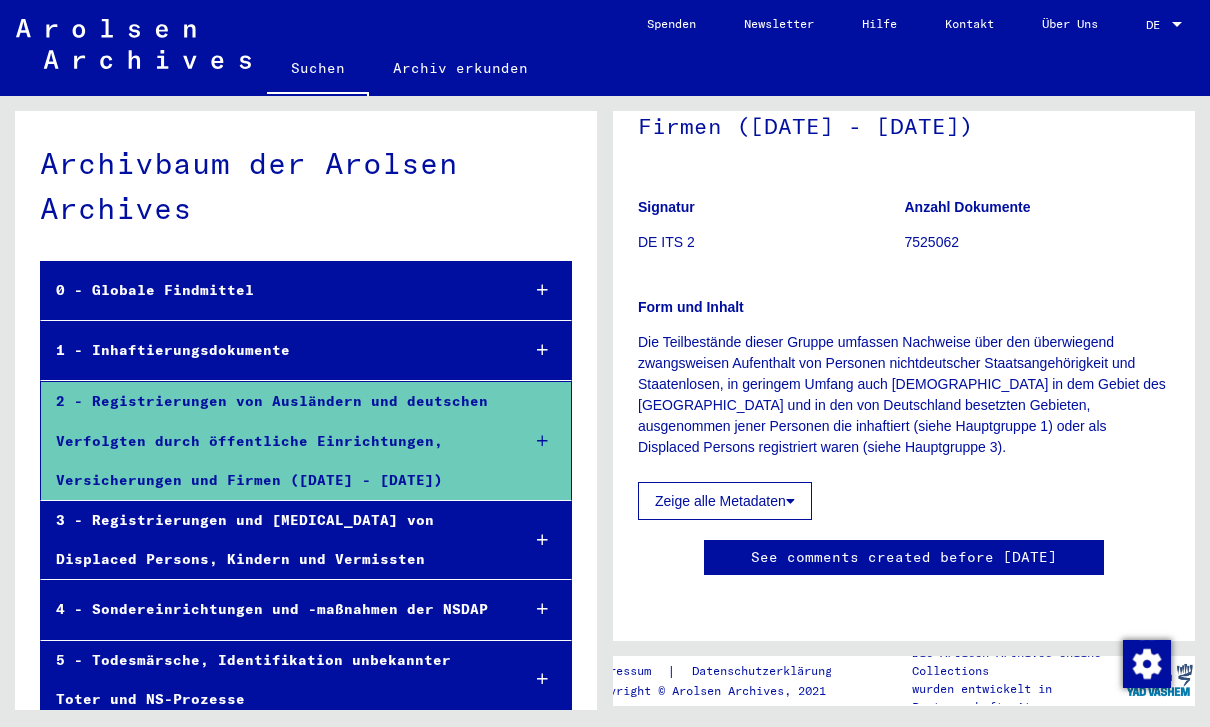 click on "1 - Inhaftierungsdokumente" at bounding box center (272, 350) 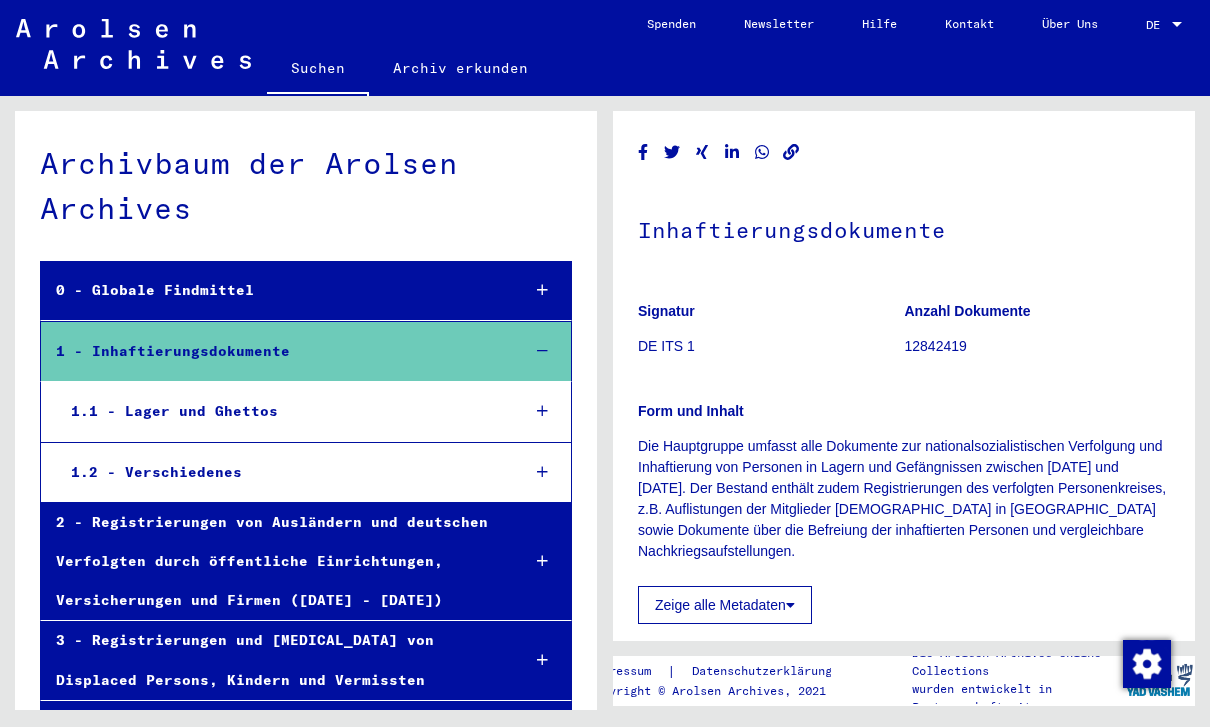 scroll, scrollTop: 0, scrollLeft: 0, axis: both 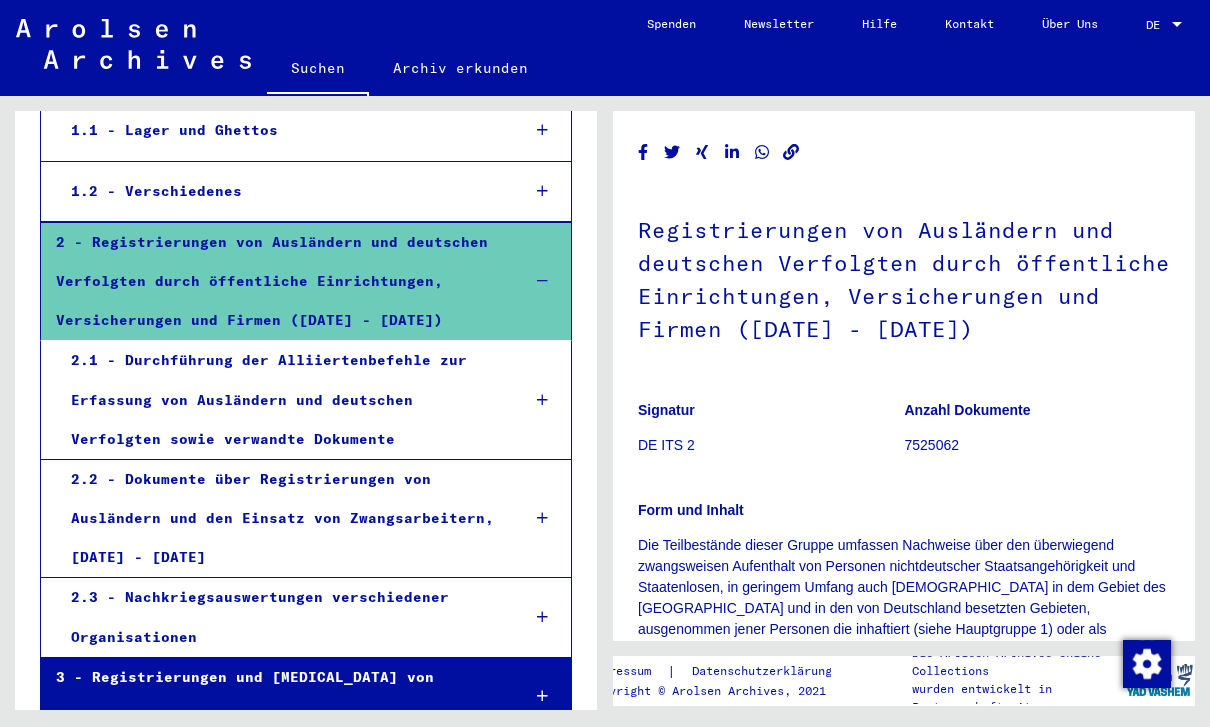 click on "2.2 - Dokumente über Registrierungen von Ausländern und den Einsatz von Zwangsarbeitern, [DATE] - [DATE]" at bounding box center [280, 519] 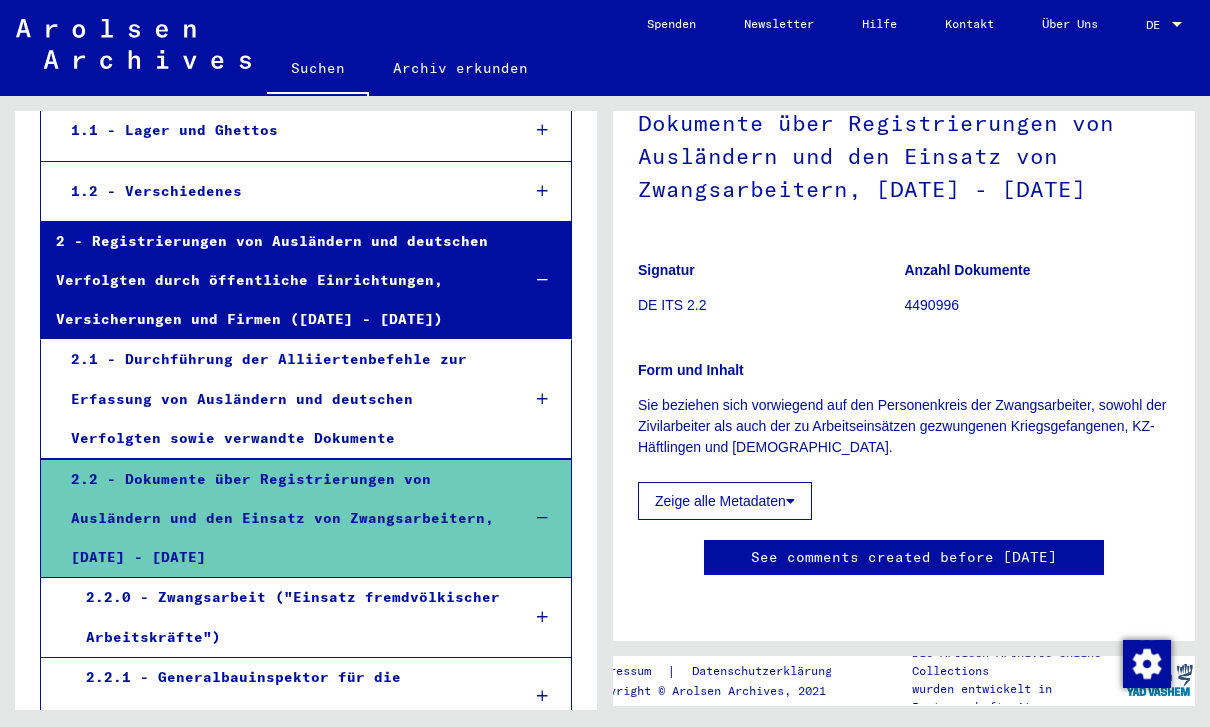 scroll, scrollTop: 262, scrollLeft: 0, axis: vertical 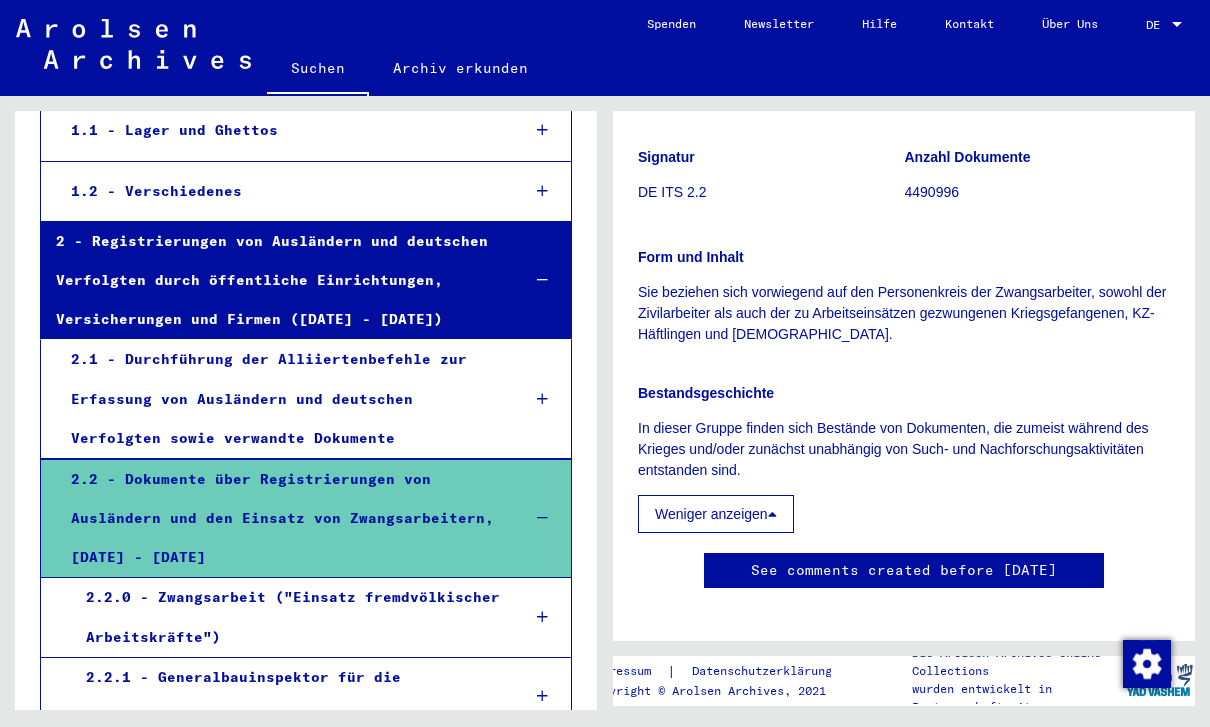 click on "Weniger anzeigen" at bounding box center (716, 514) 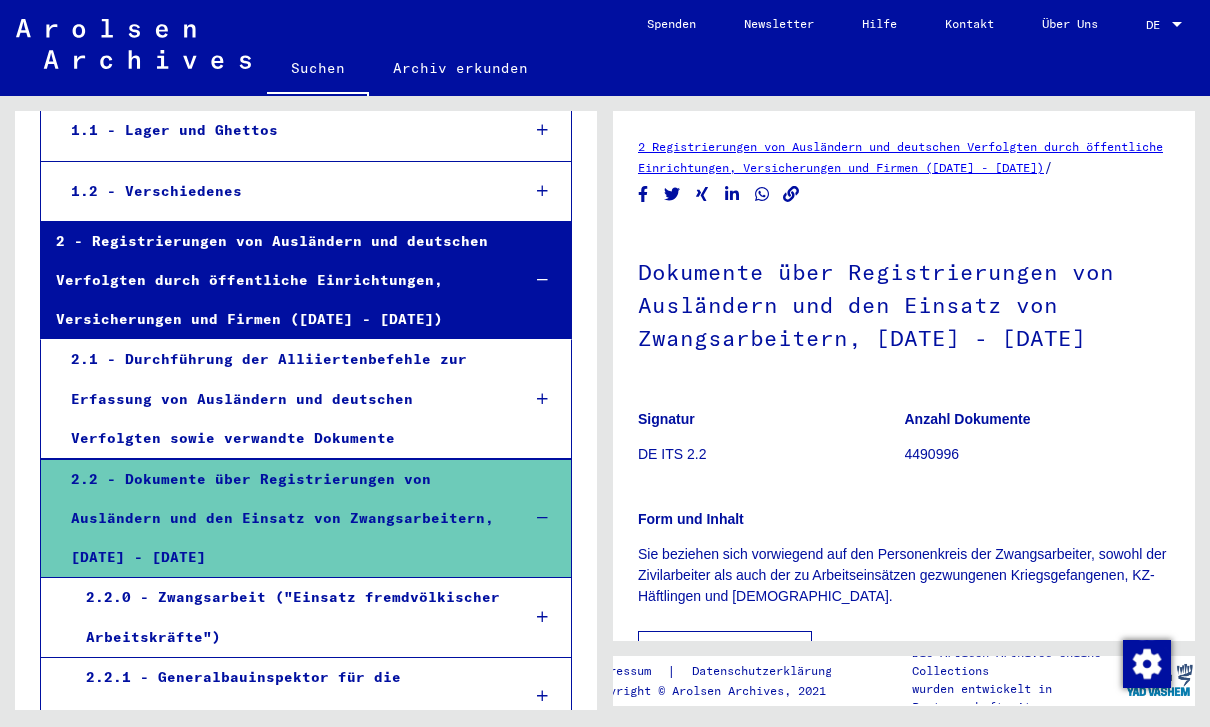 scroll, scrollTop: 0, scrollLeft: 0, axis: both 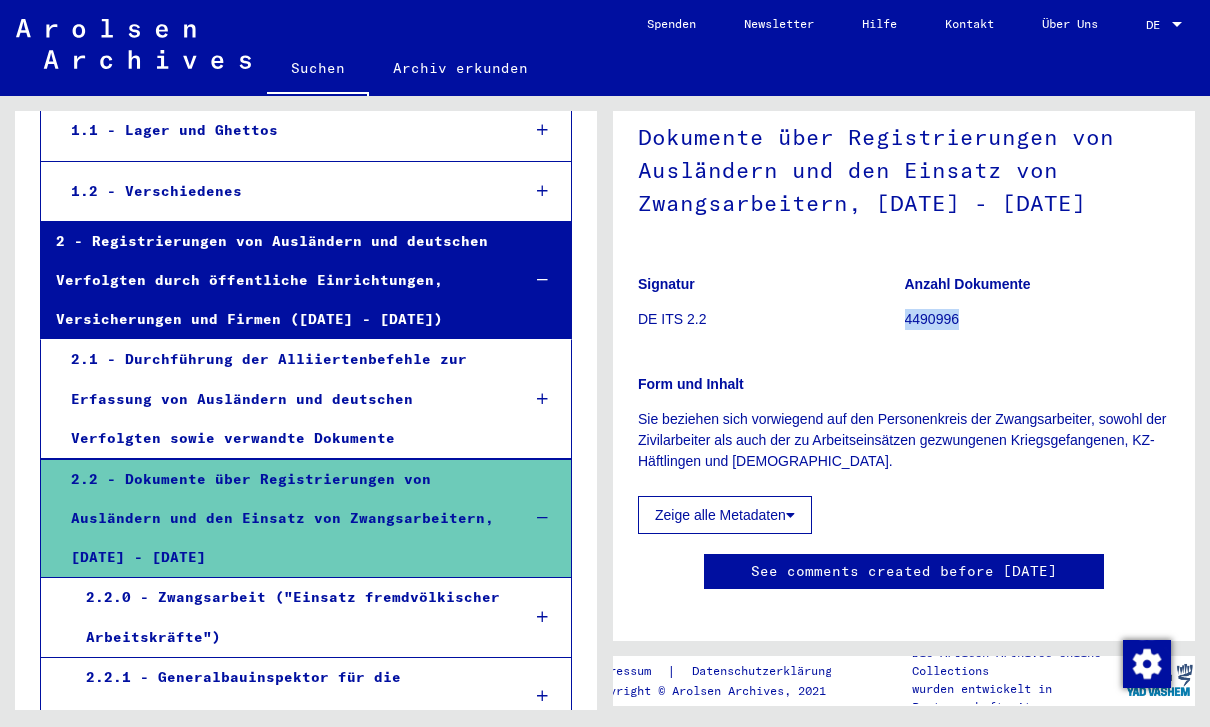 click on "See comments created before [DATE]" 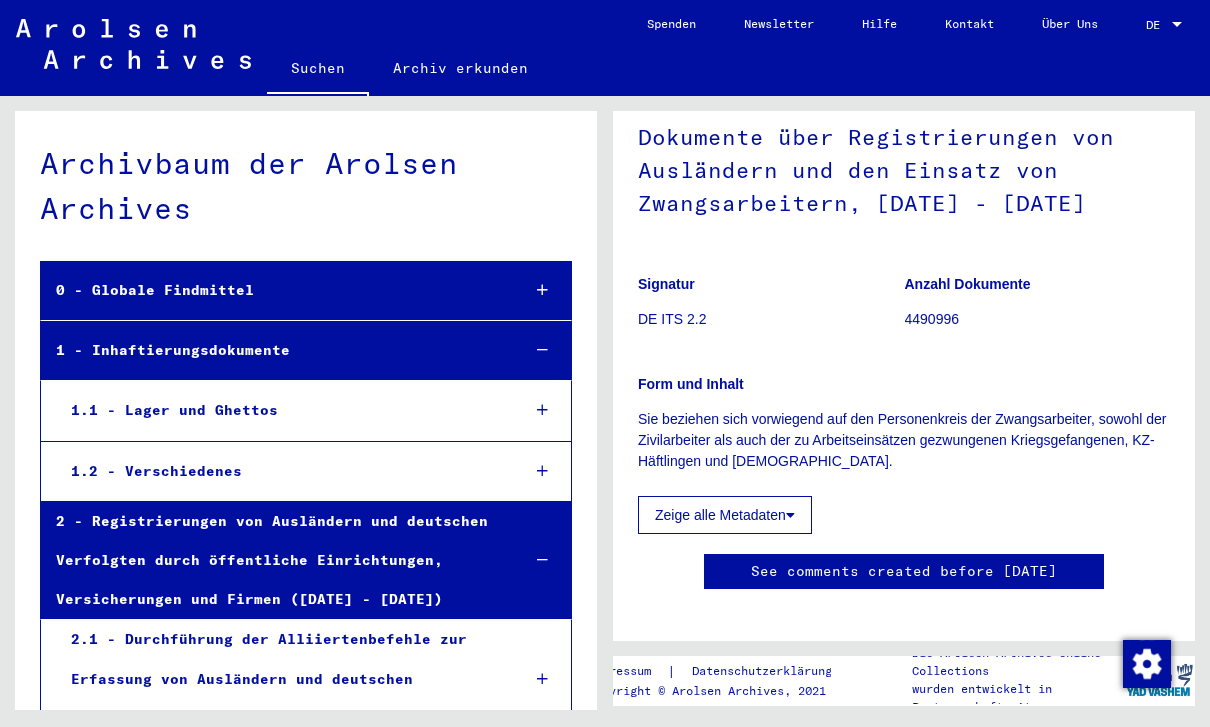 scroll, scrollTop: 0, scrollLeft: 0, axis: both 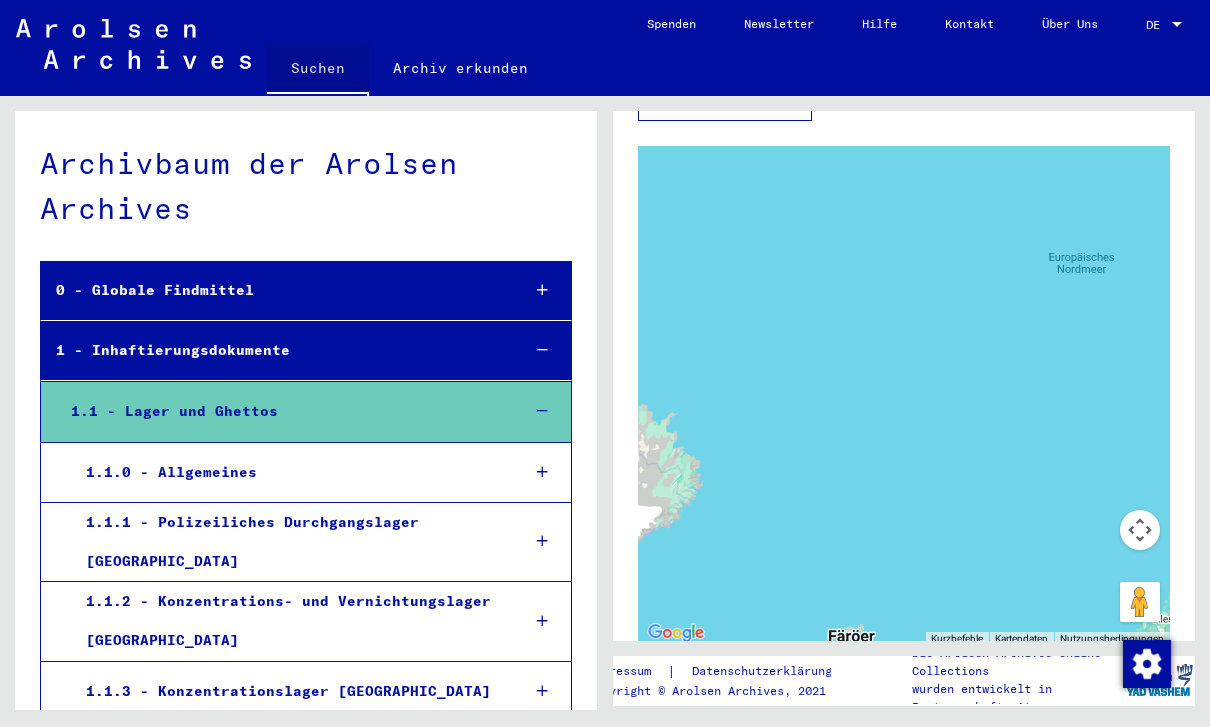 click on "Suchen" 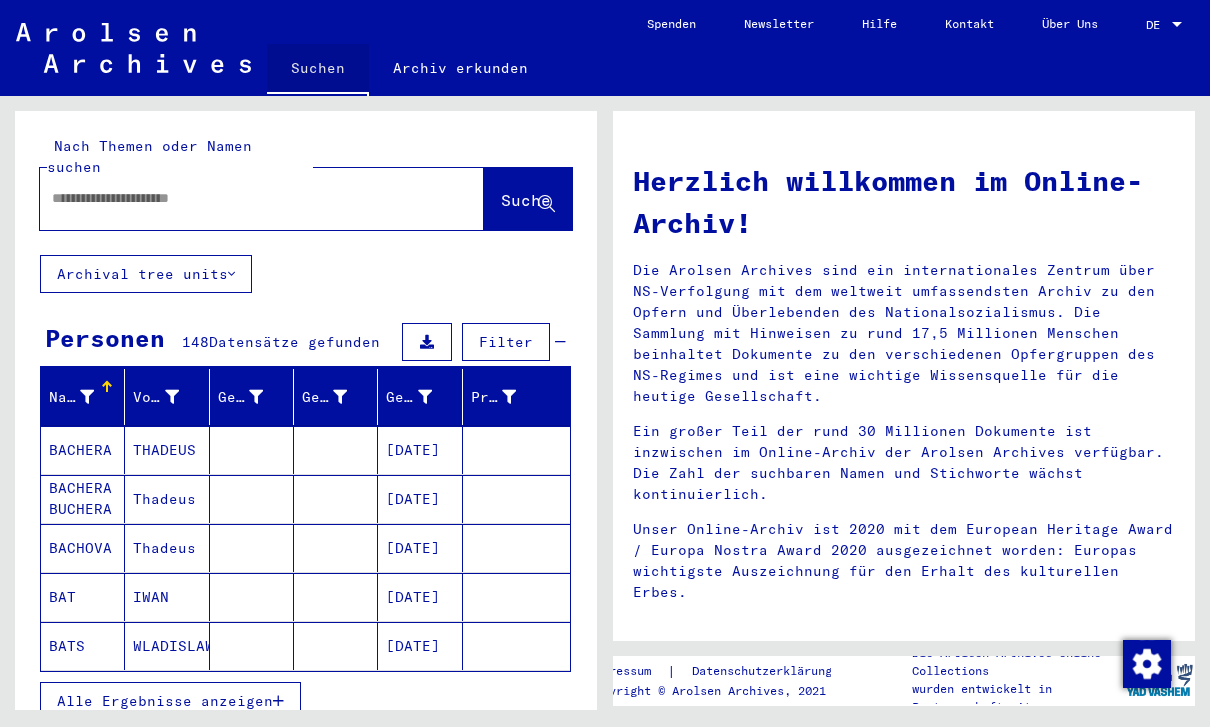 click on "Suchen" 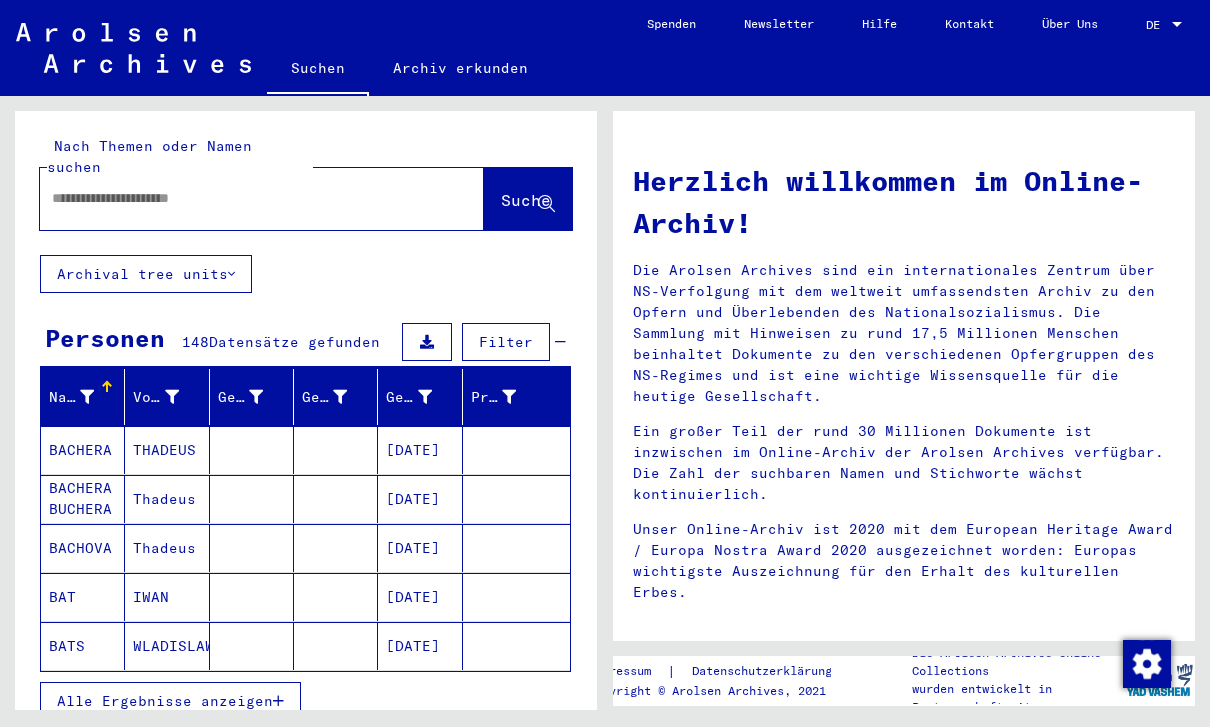 click at bounding box center [238, 198] 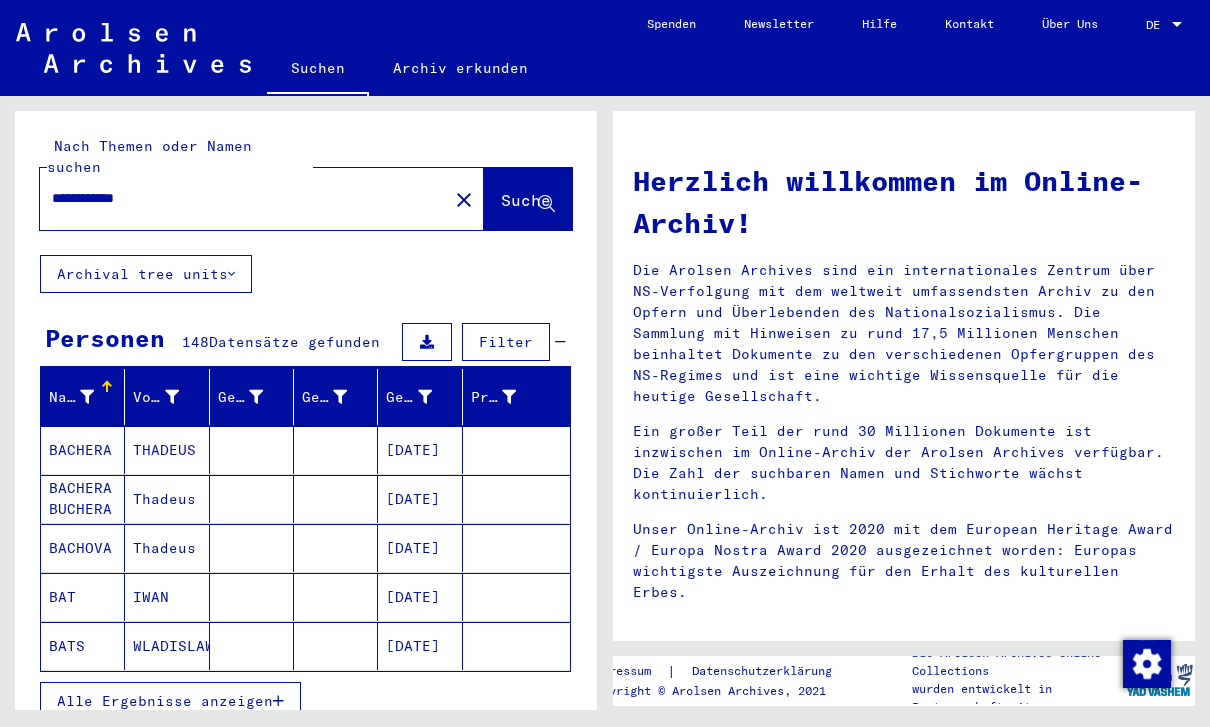 type on "**********" 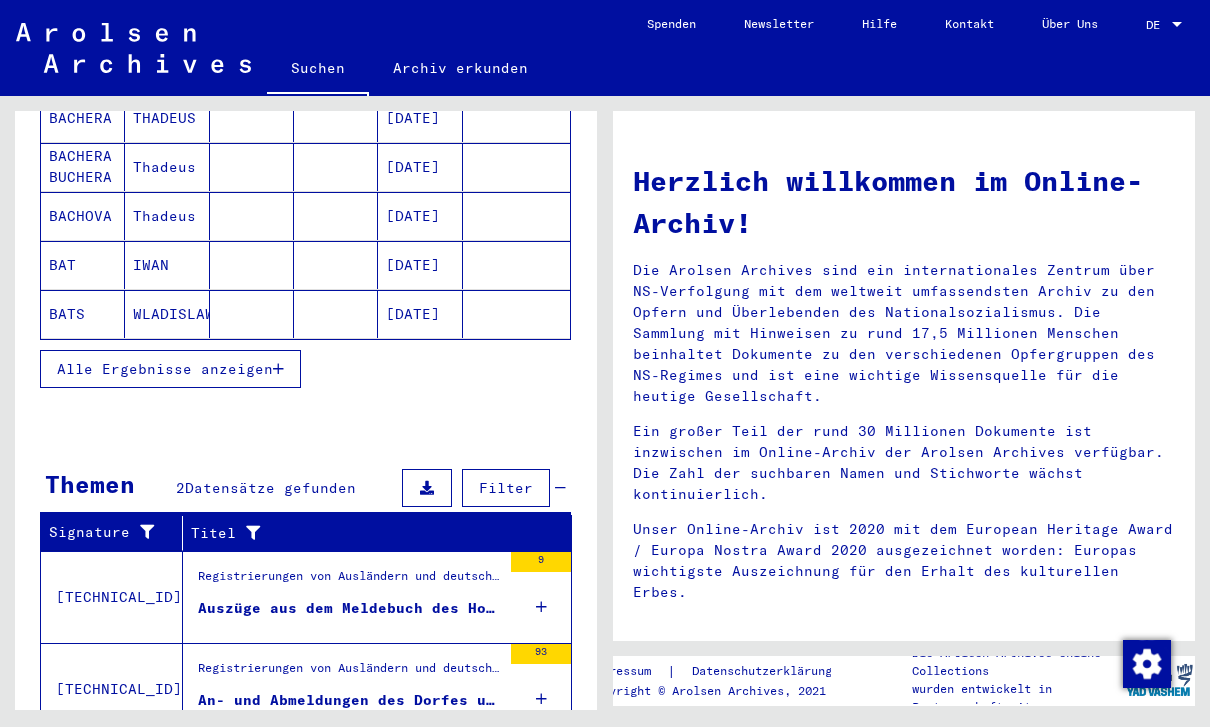 click on "An- und Abmeldungen des Dorfes und des Hofes Drieberg" at bounding box center (349, 700) 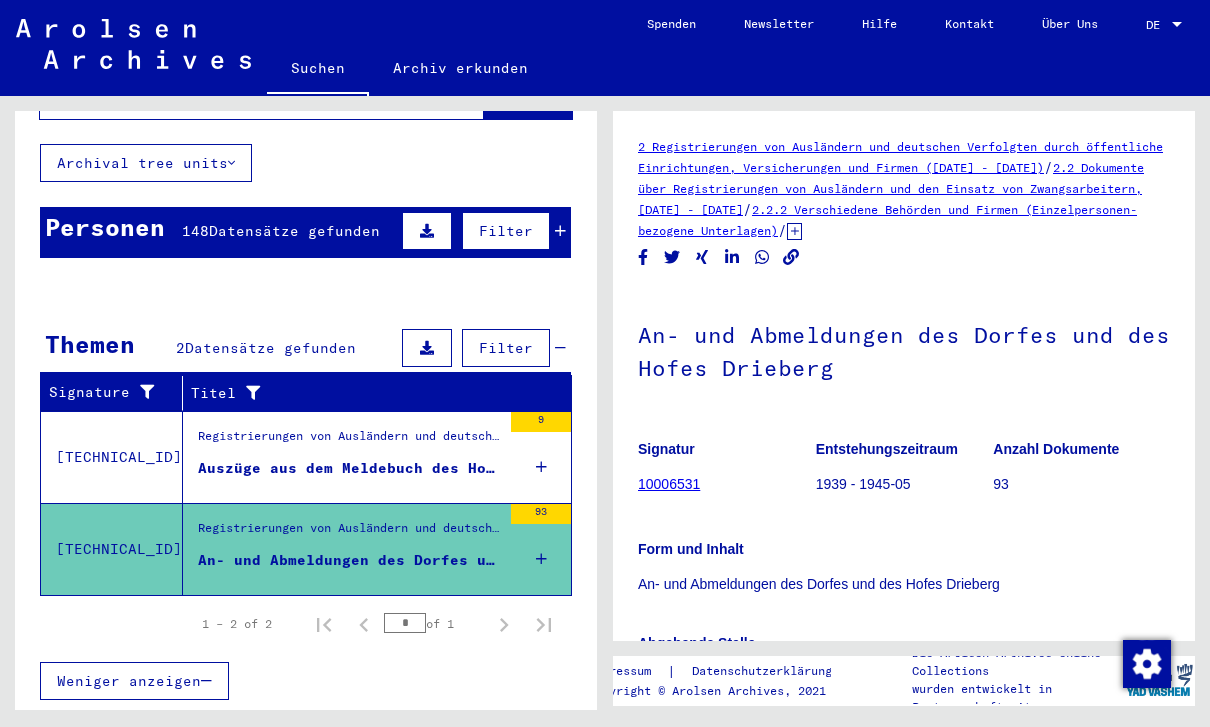 scroll, scrollTop: 27, scrollLeft: 0, axis: vertical 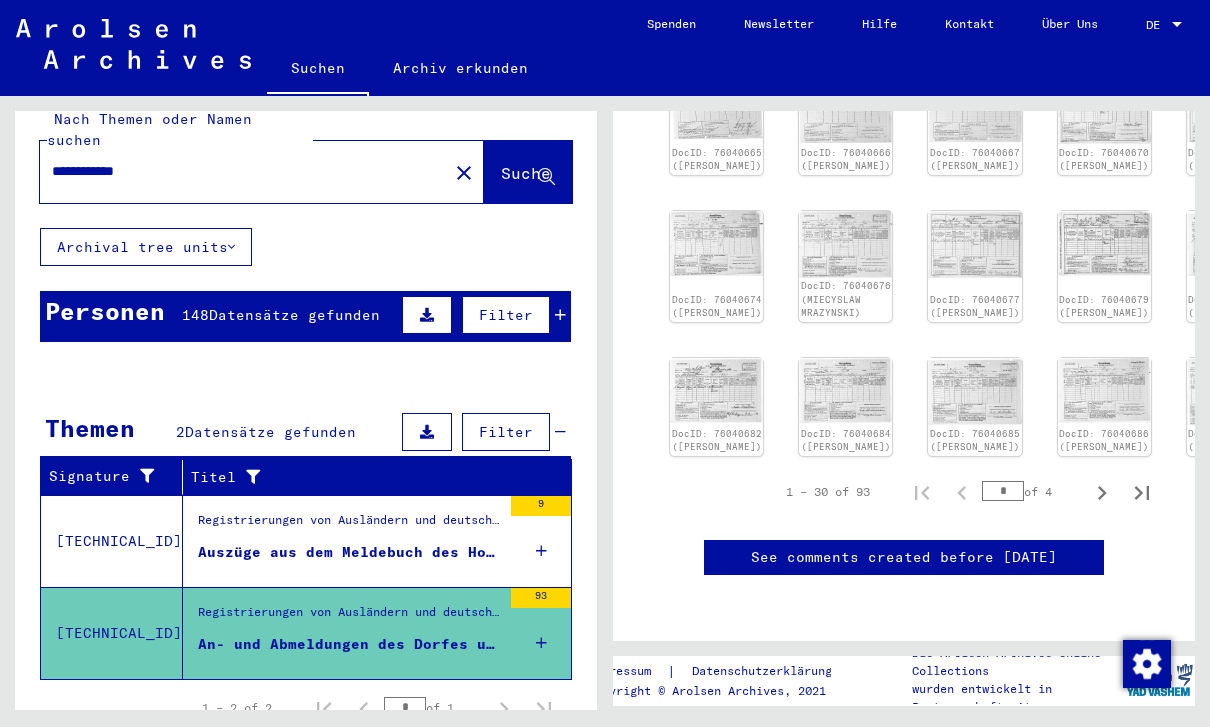 click 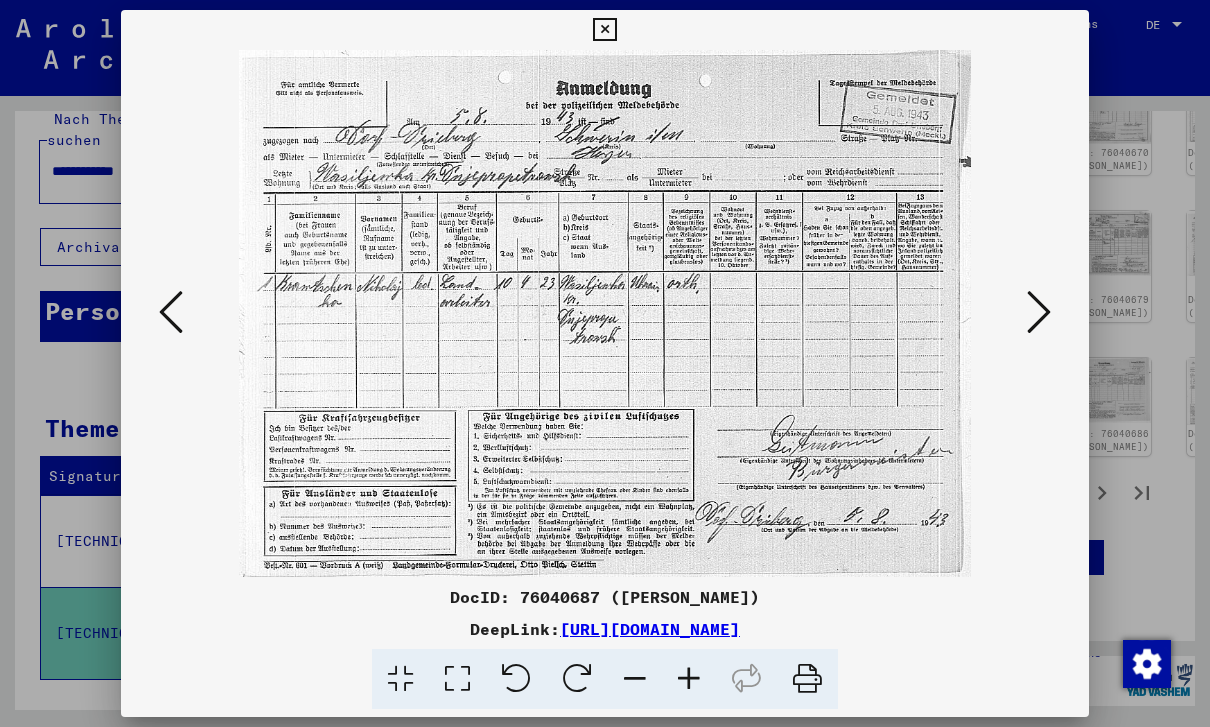 click at bounding box center (604, 30) 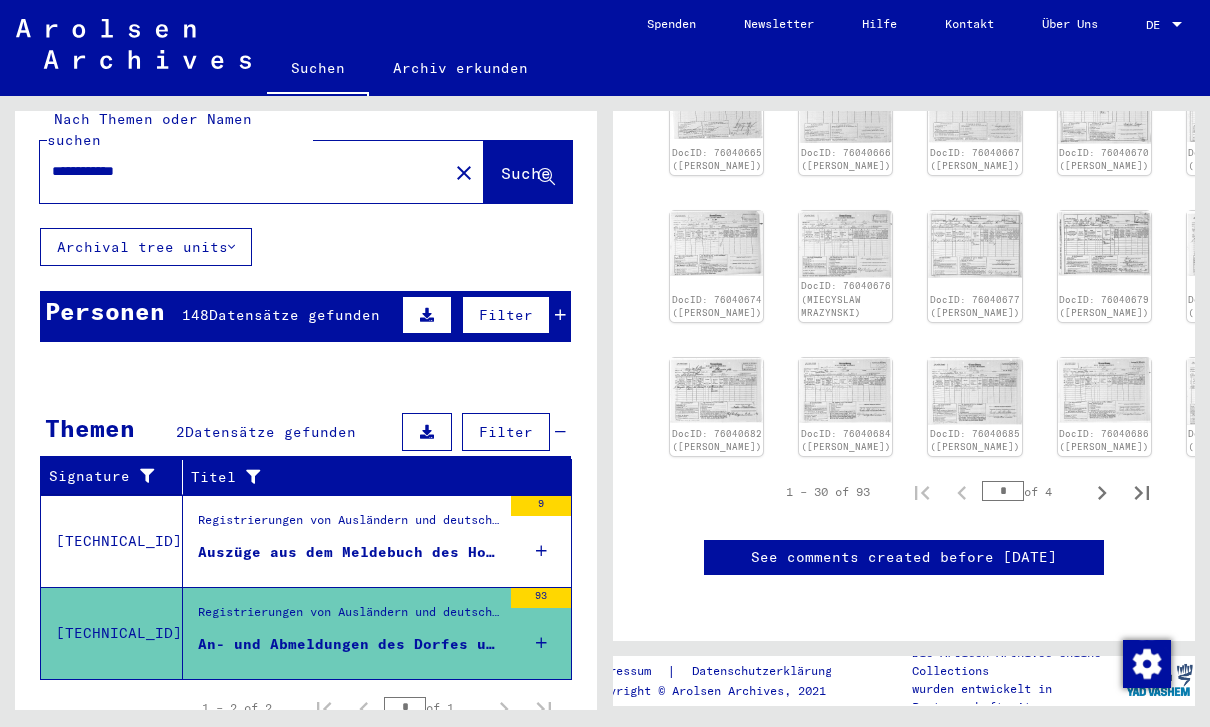 click 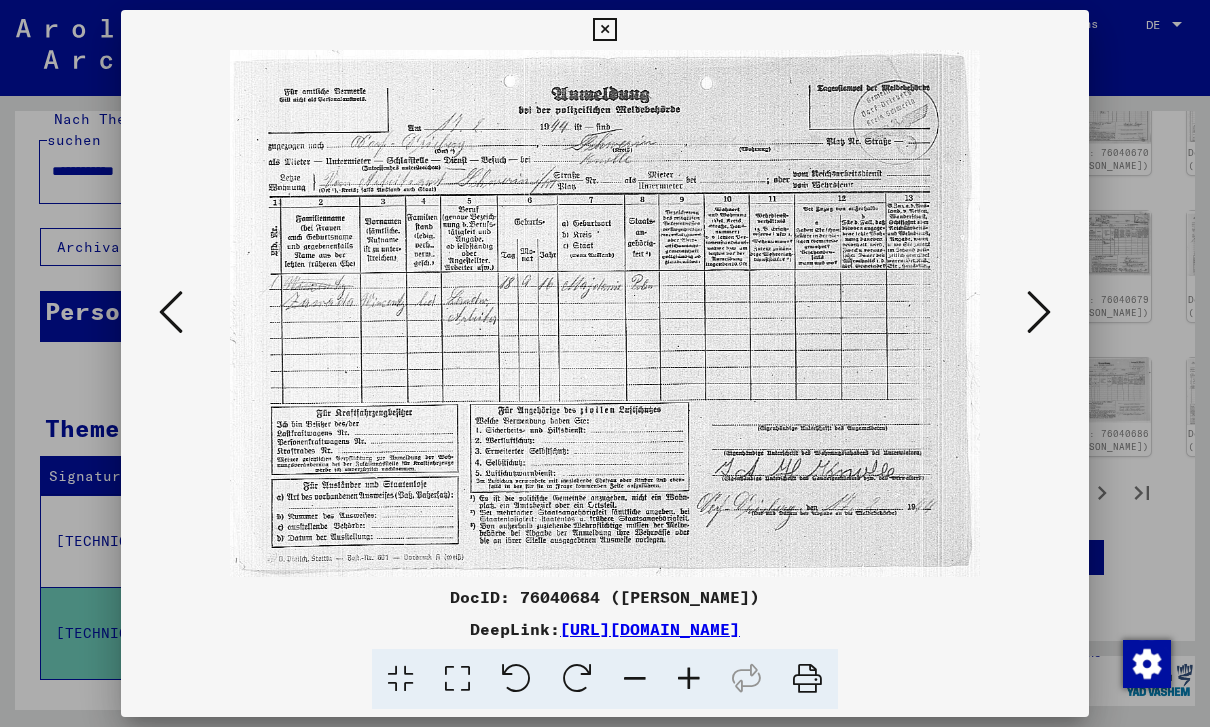 click at bounding box center [604, 30] 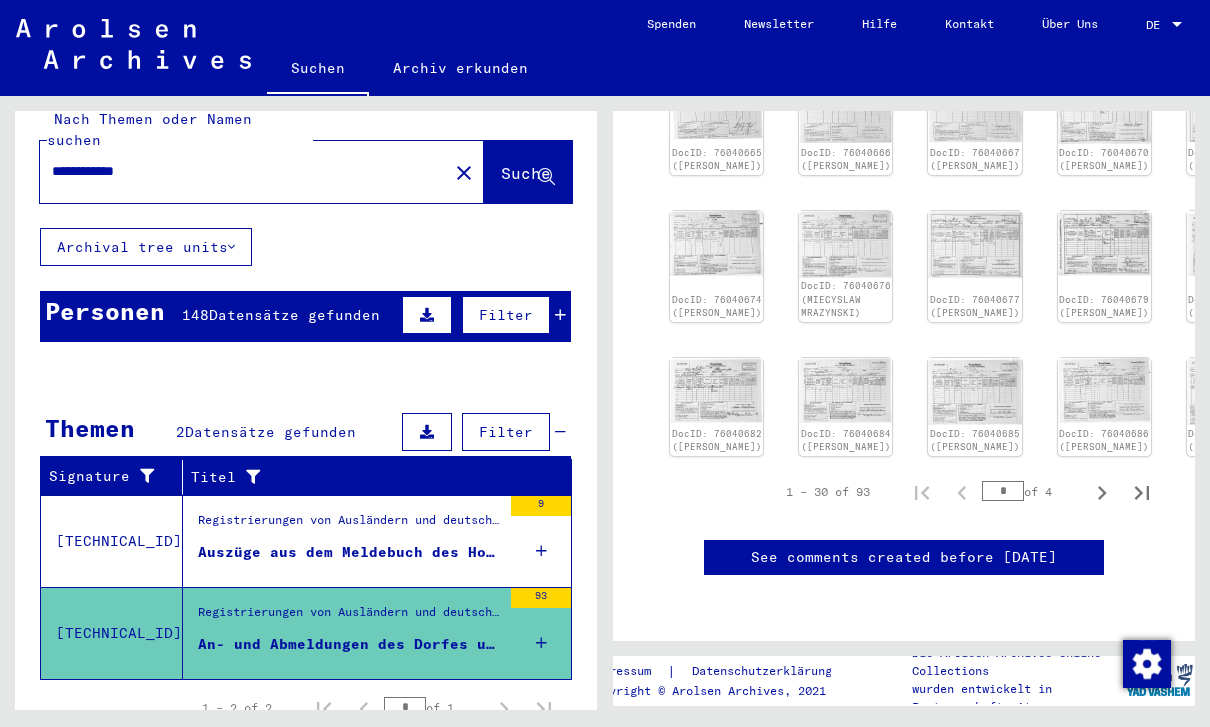 scroll, scrollTop: 47, scrollLeft: 0, axis: vertical 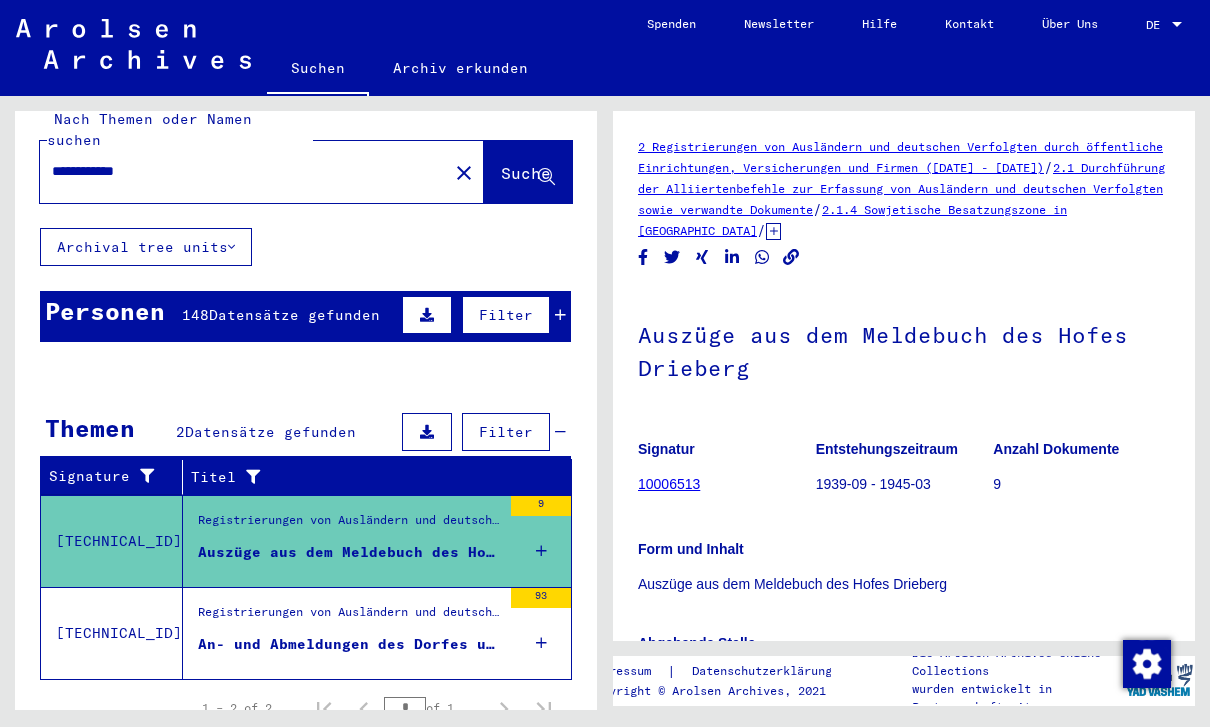 click on "2 Registrierungen von Ausländern und deutschen Verfolgten durch öffentliche Einrichtungen, Versicherungen und Firmen ([DATE] - [DATE])" 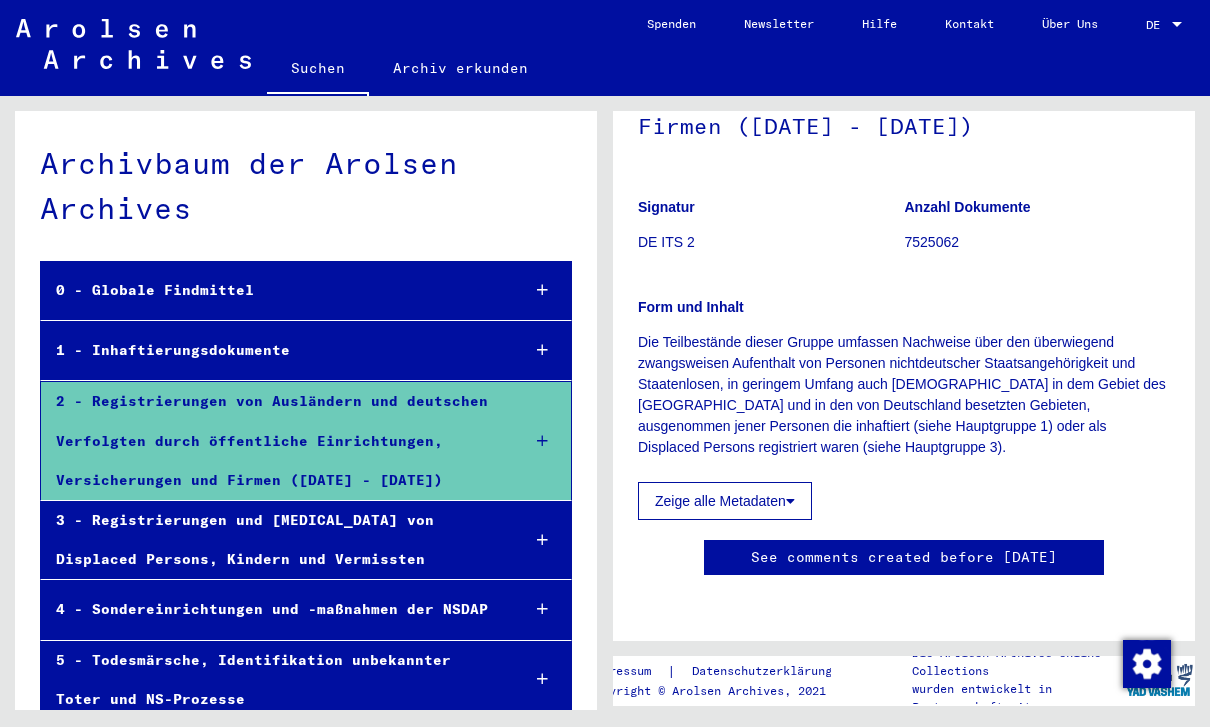 click on "2 - Registrierungen von Ausländern und deutschen Verfolgten durch öffentliche Einrichtungen, Versicherungen und Firmen ([DATE] - [DATE])" at bounding box center (272, 441) 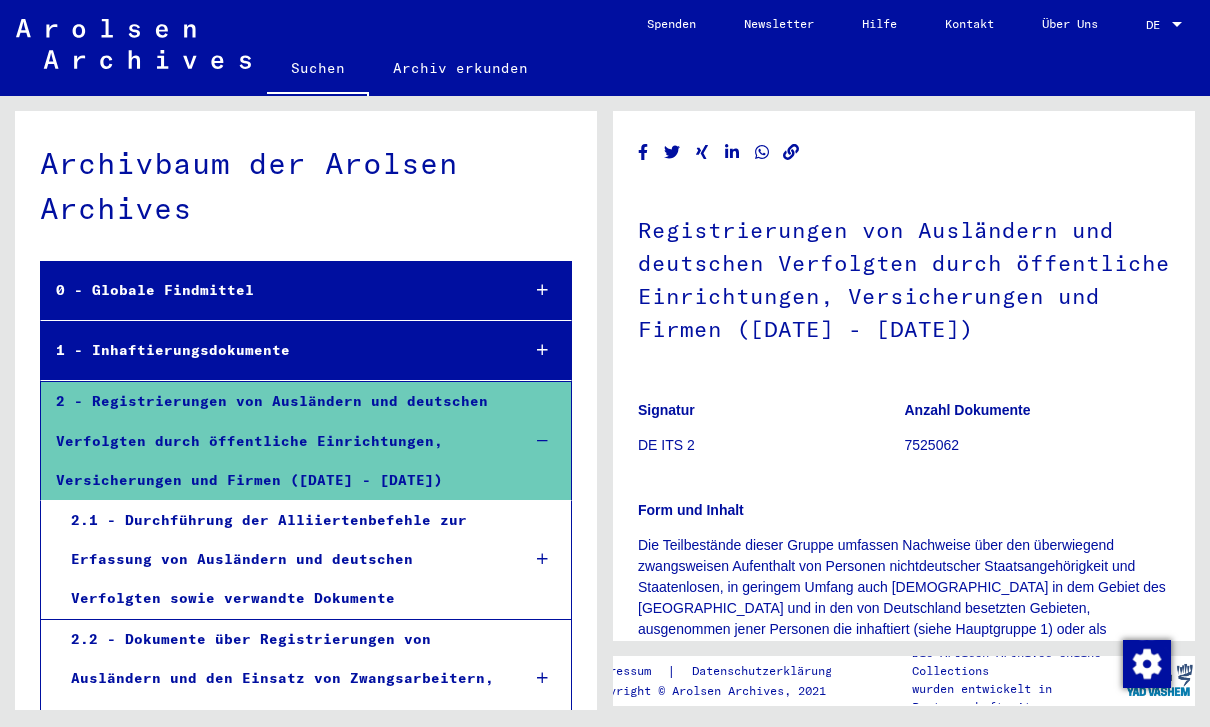 scroll, scrollTop: 0, scrollLeft: 0, axis: both 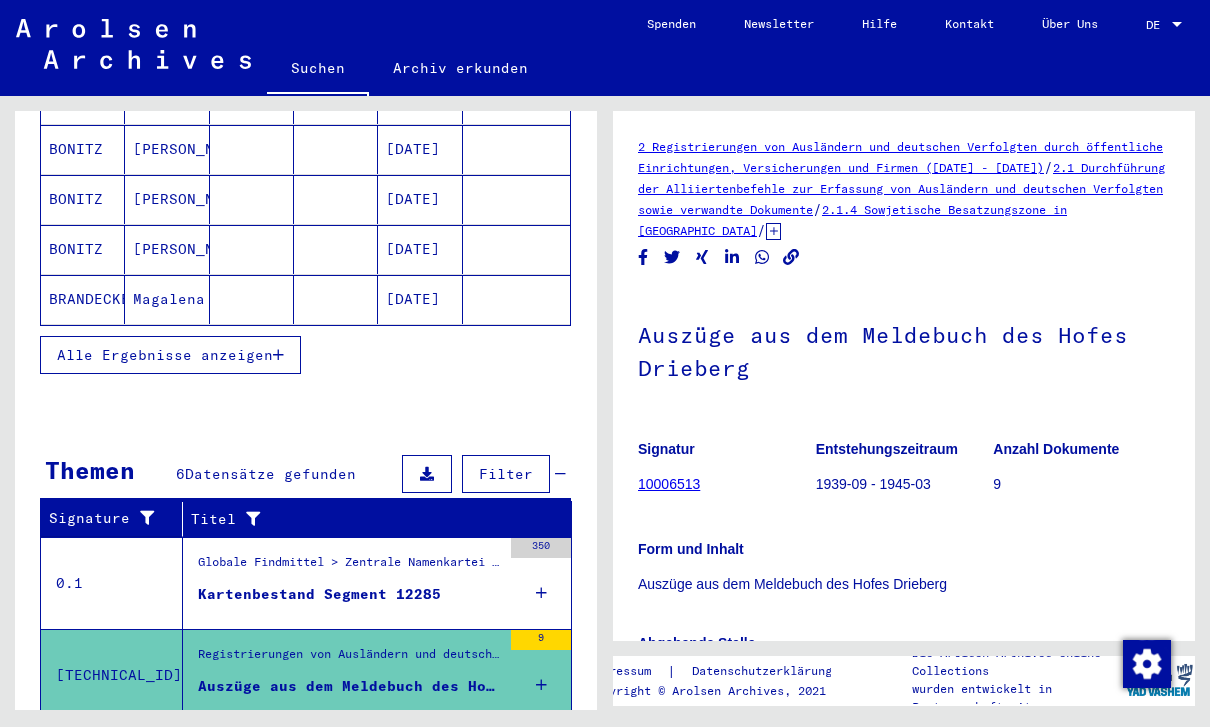 click on "10006513" 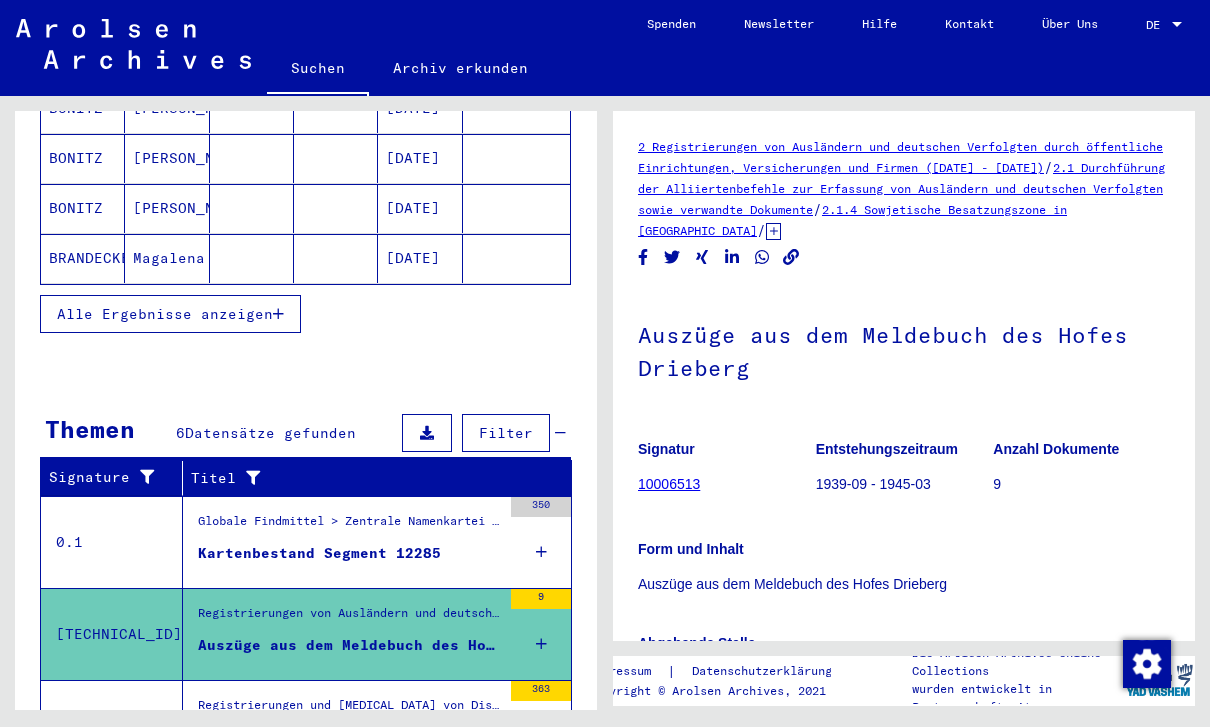 click on "10006513" 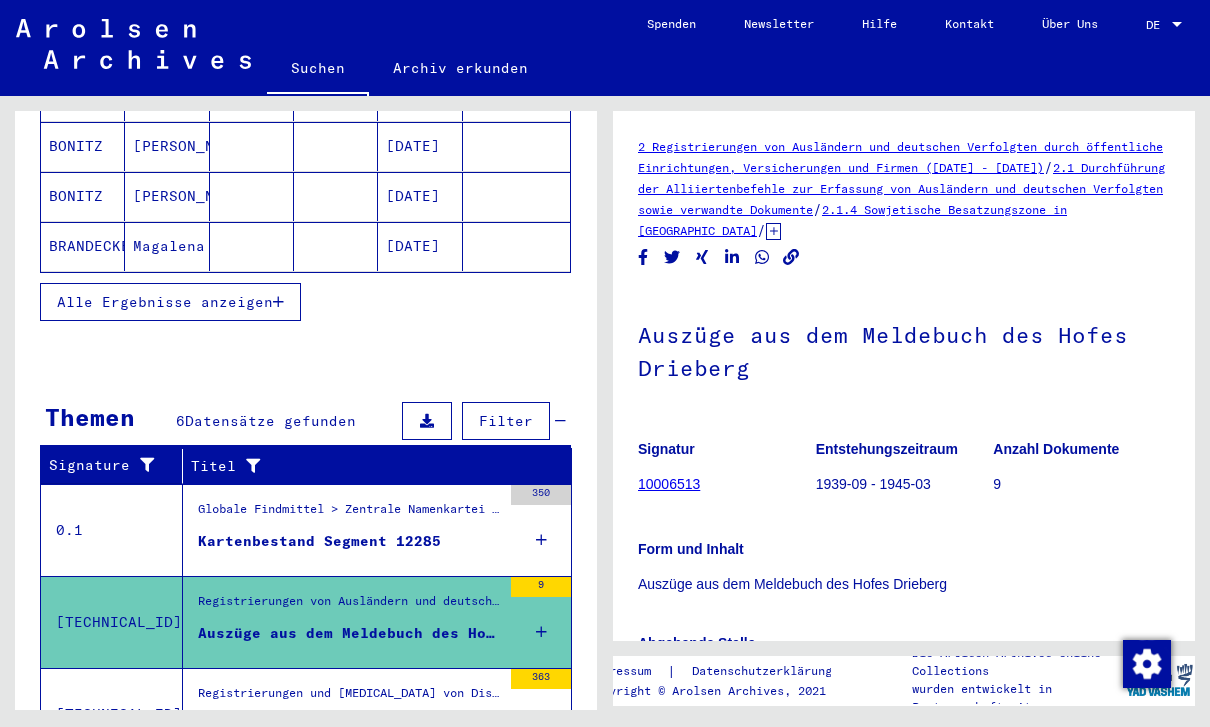 scroll, scrollTop: 405, scrollLeft: 0, axis: vertical 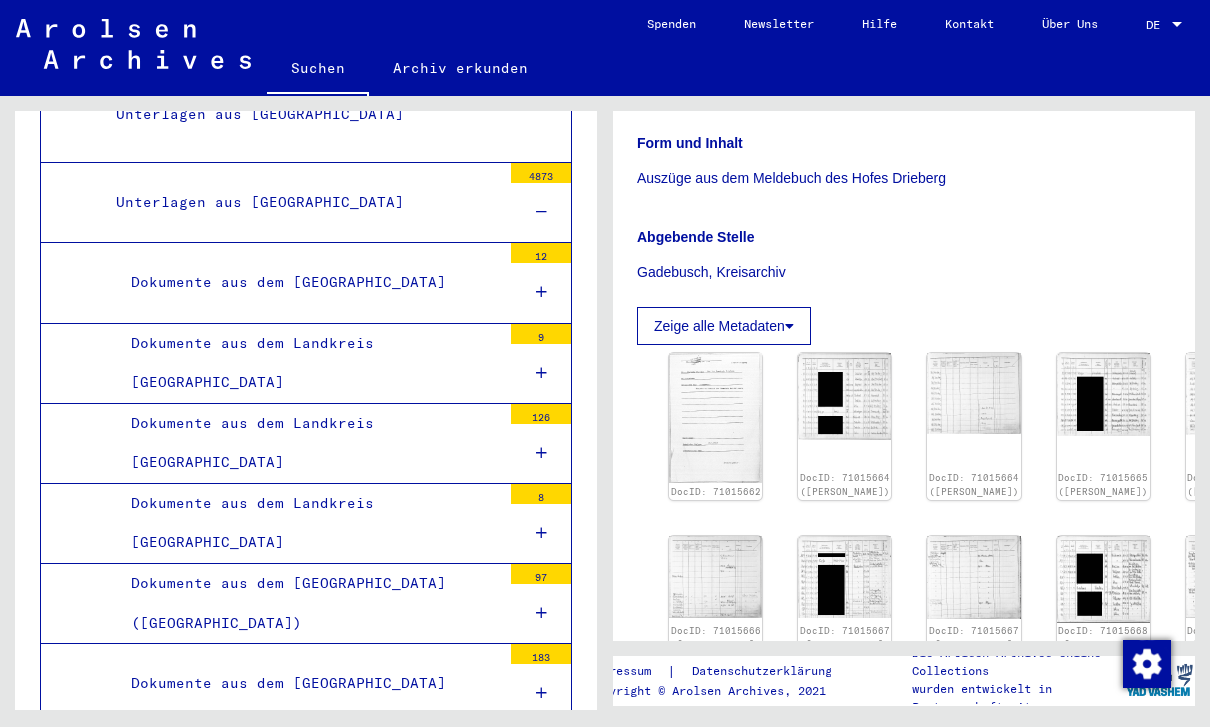 click 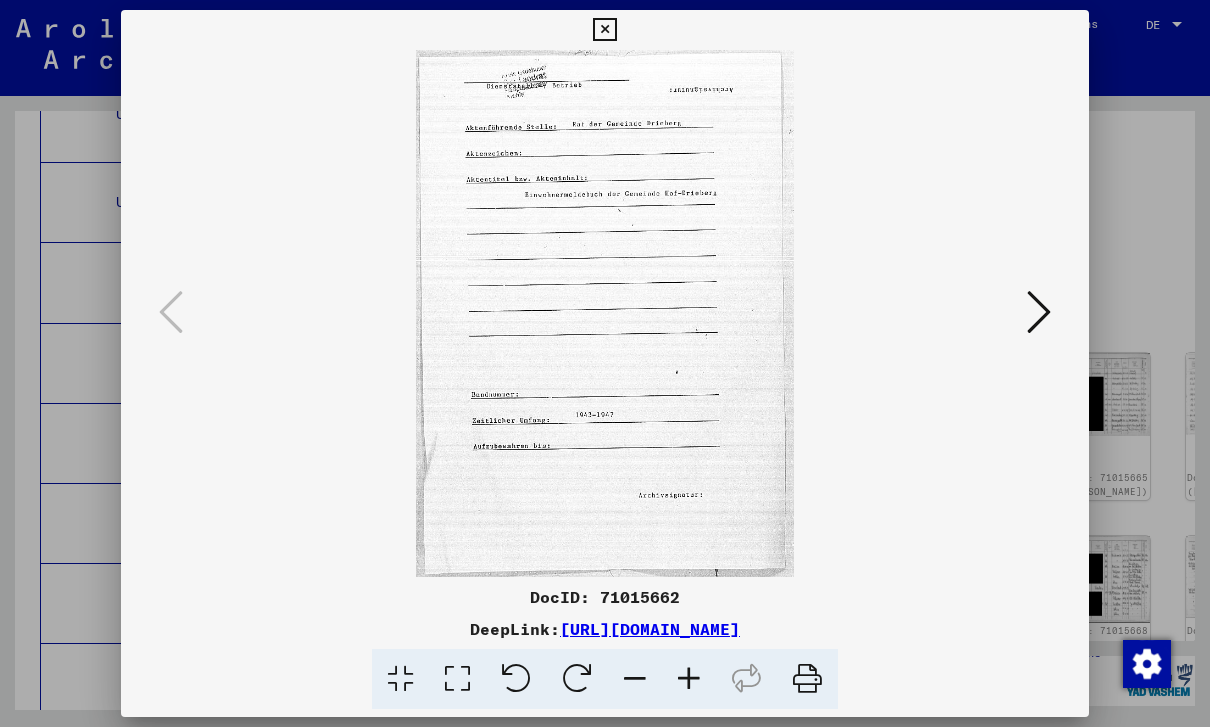 click at bounding box center [604, 30] 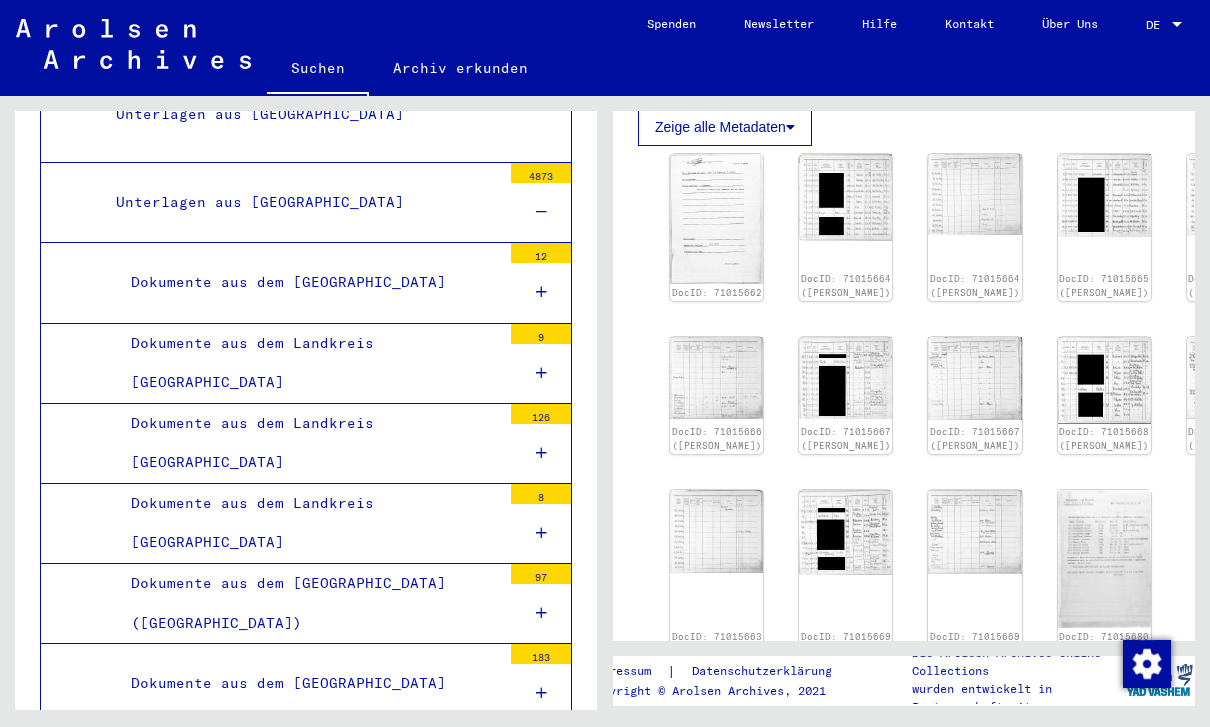 scroll, scrollTop: 609, scrollLeft: -1, axis: both 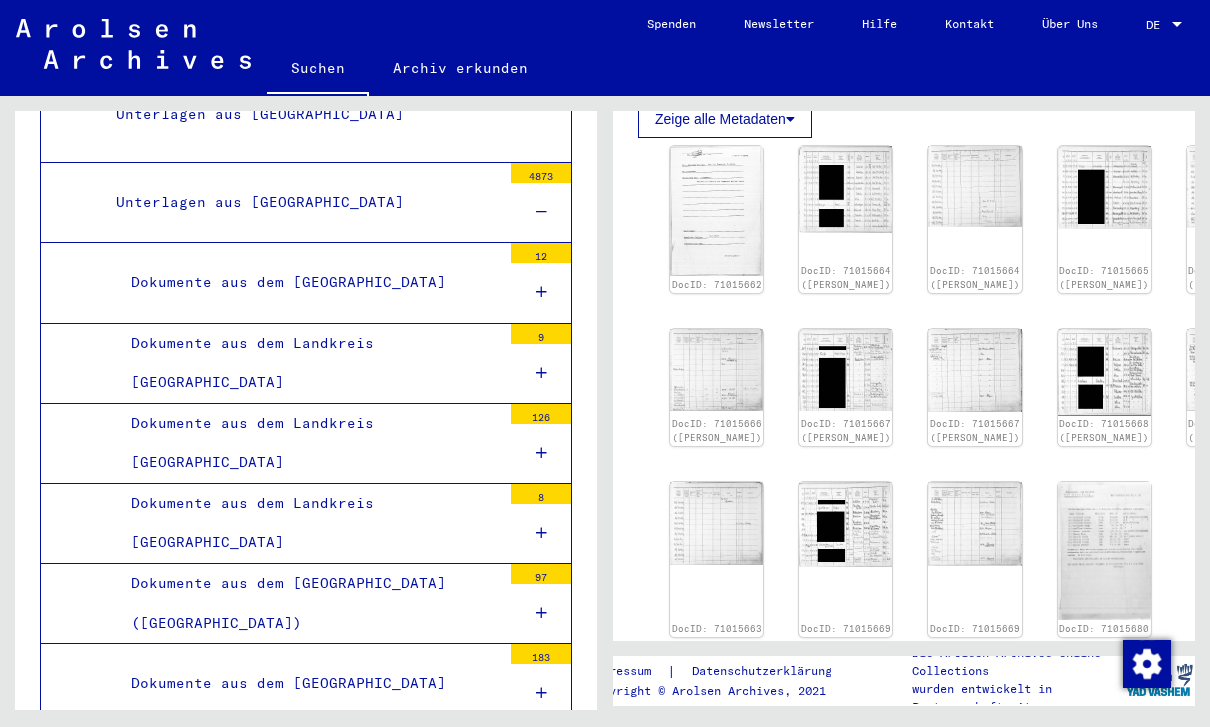 click 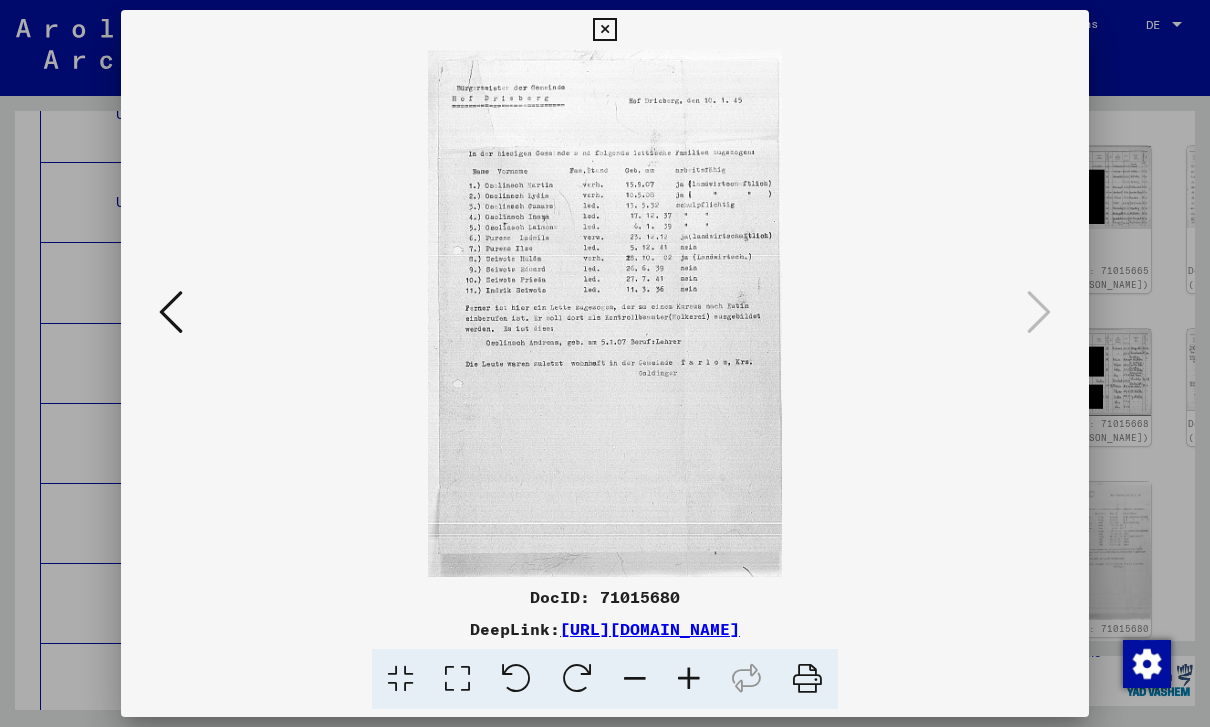 click at bounding box center (605, 313) 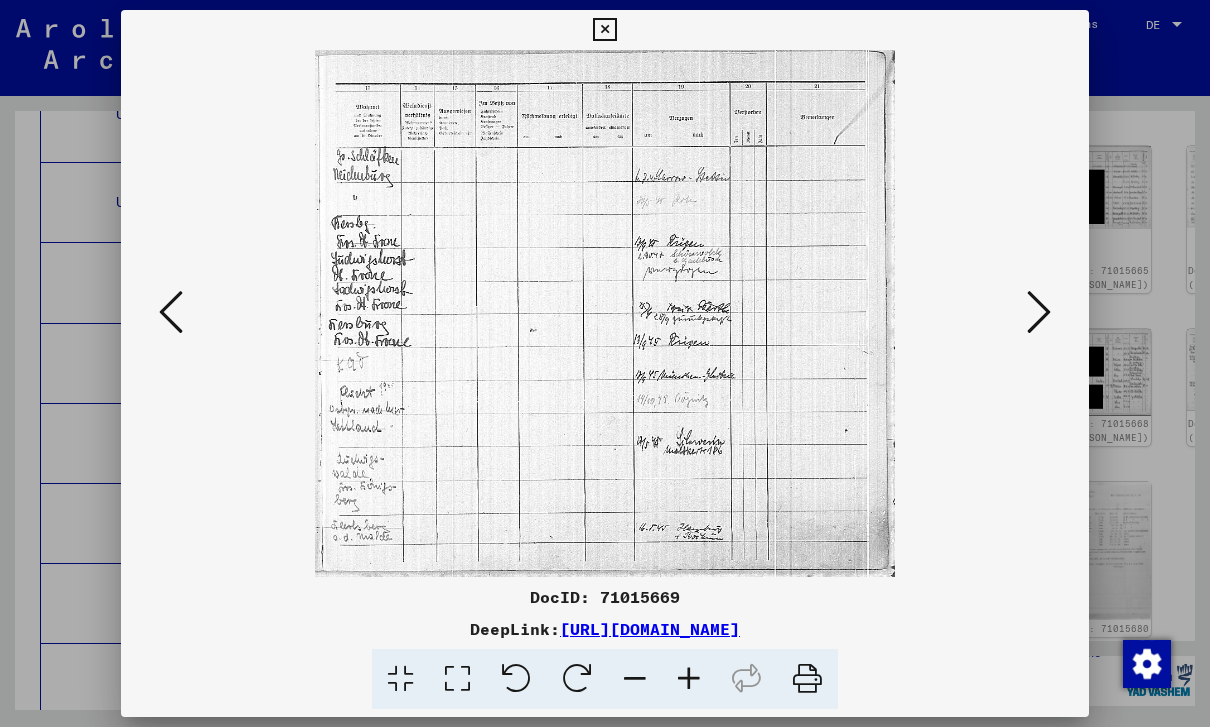 click at bounding box center [1039, 313] 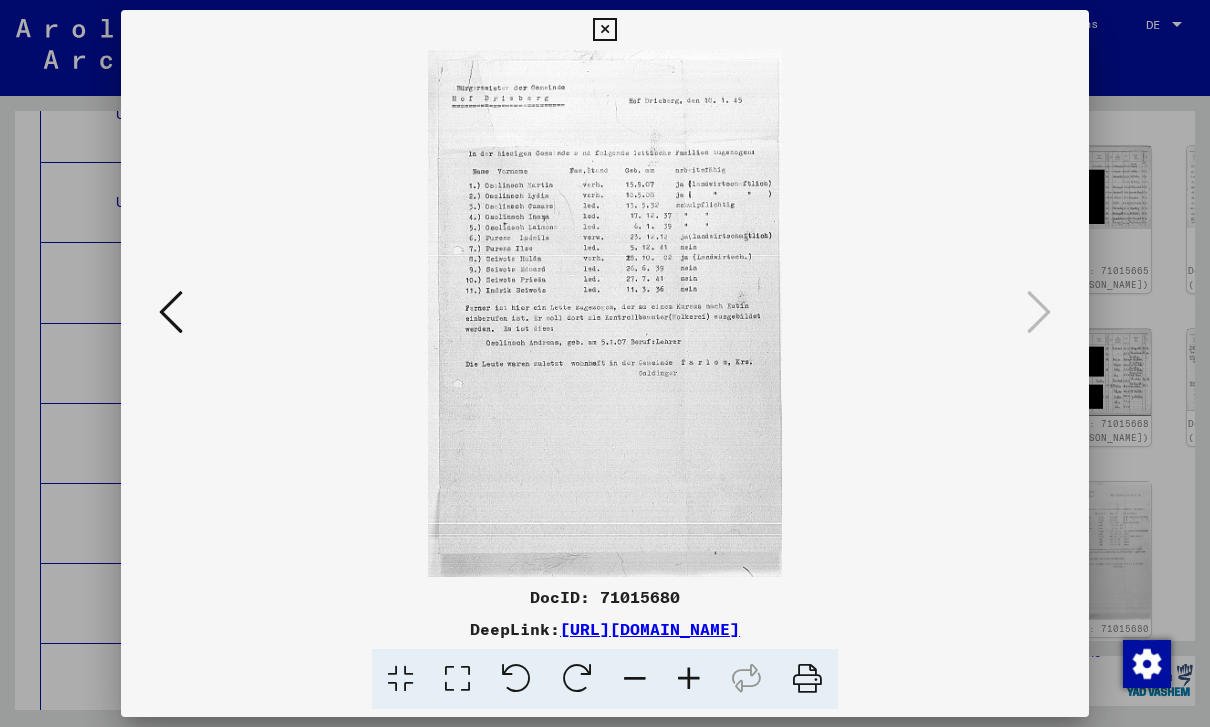 click at bounding box center [807, 679] 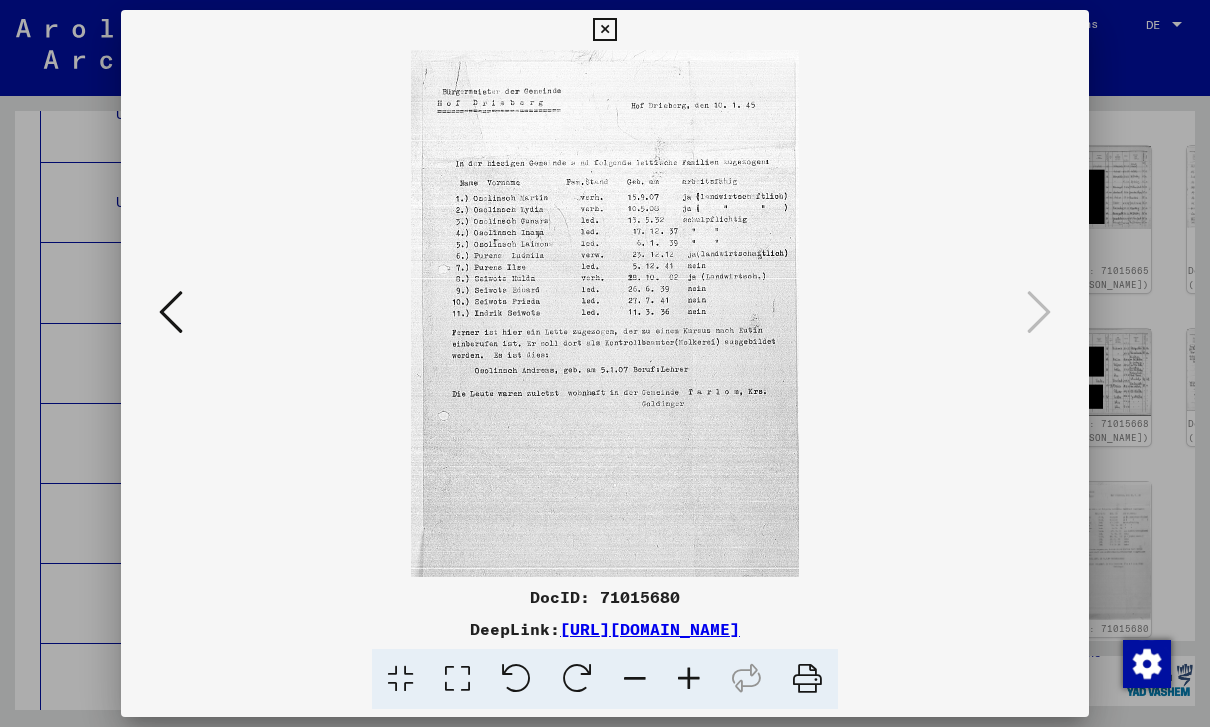click at bounding box center (635, 679) 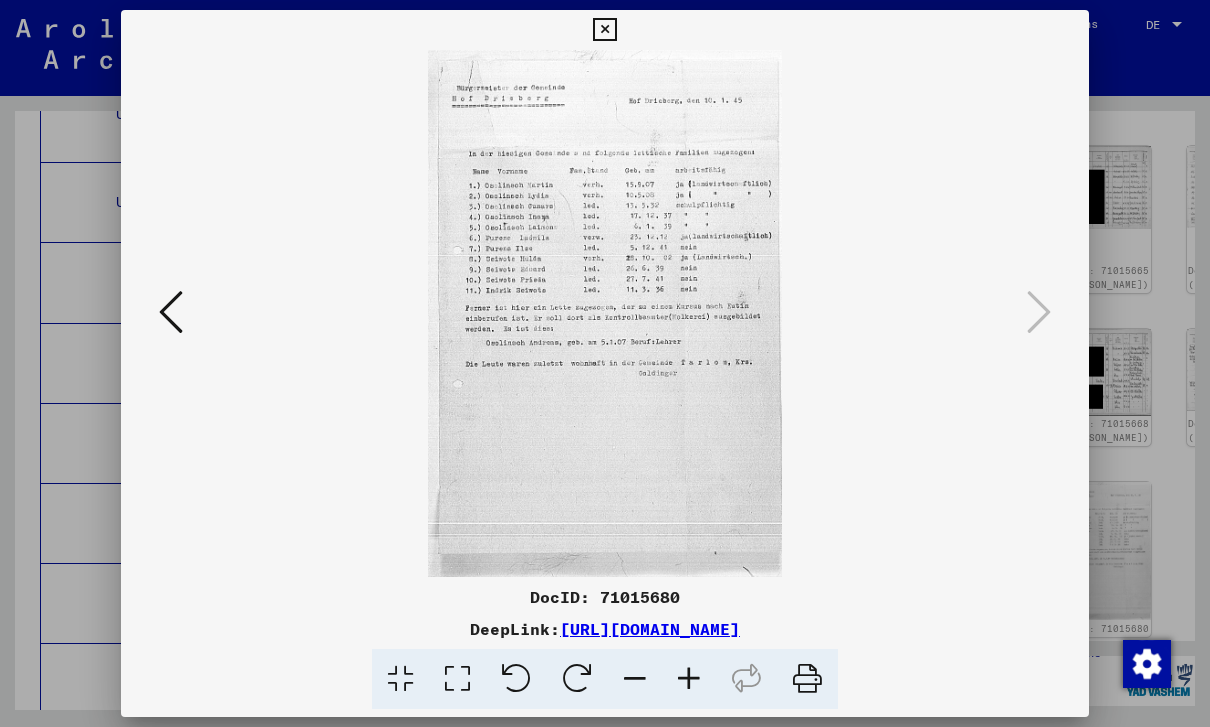click at bounding box center (689, 679) 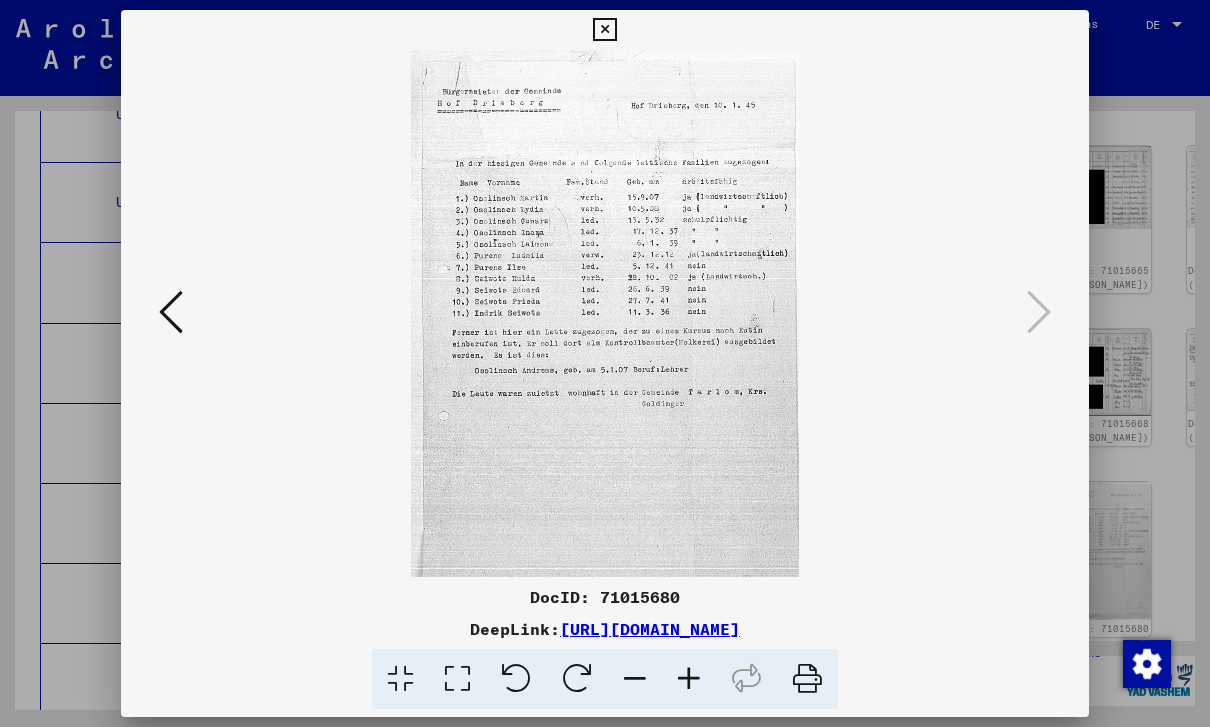click at bounding box center (689, 679) 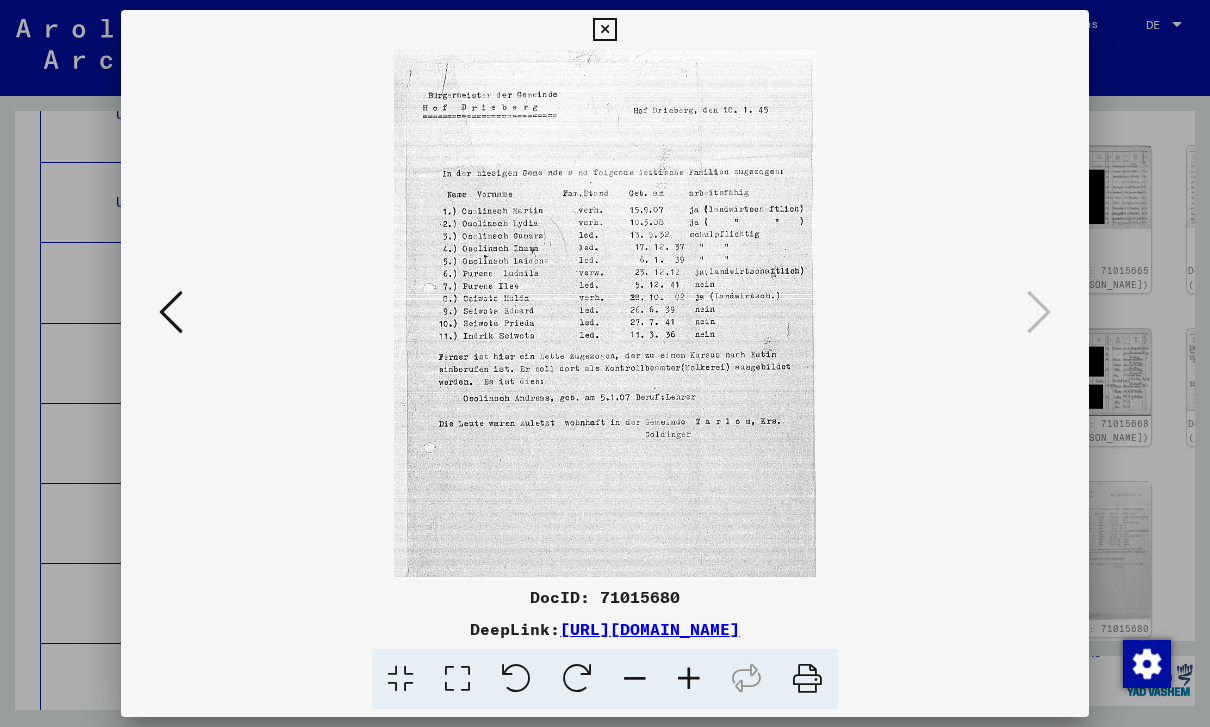 click at bounding box center [689, 679] 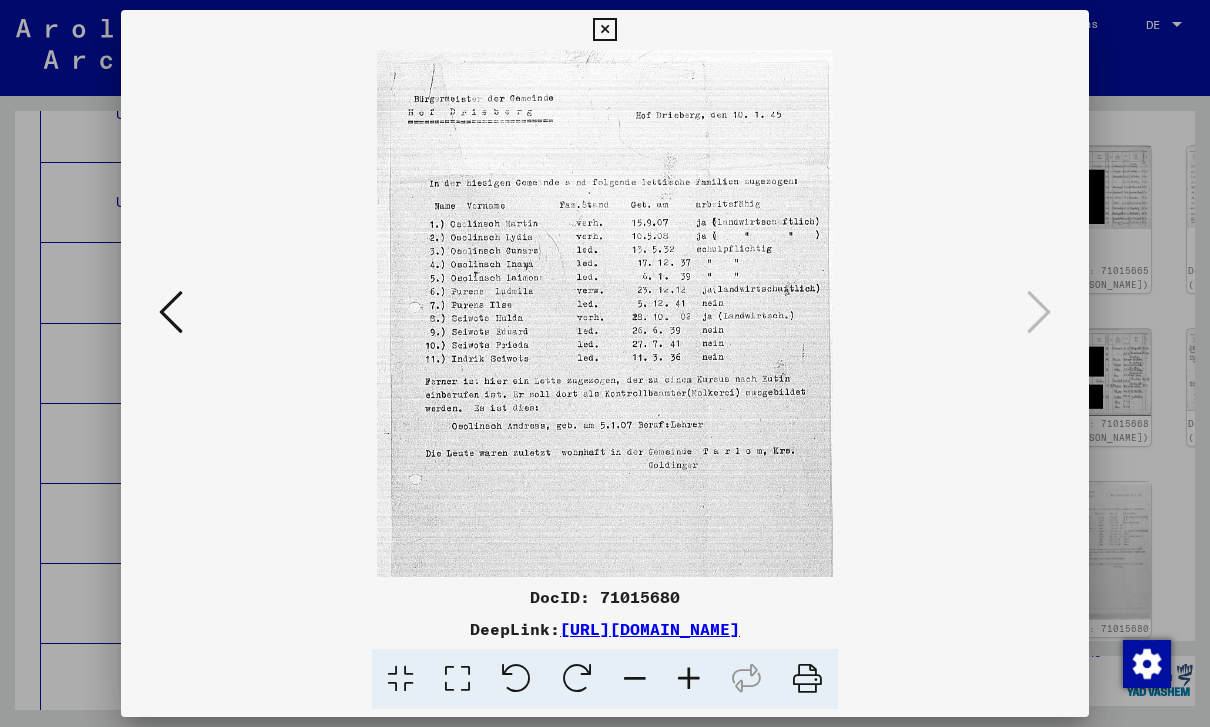 click at bounding box center (689, 679) 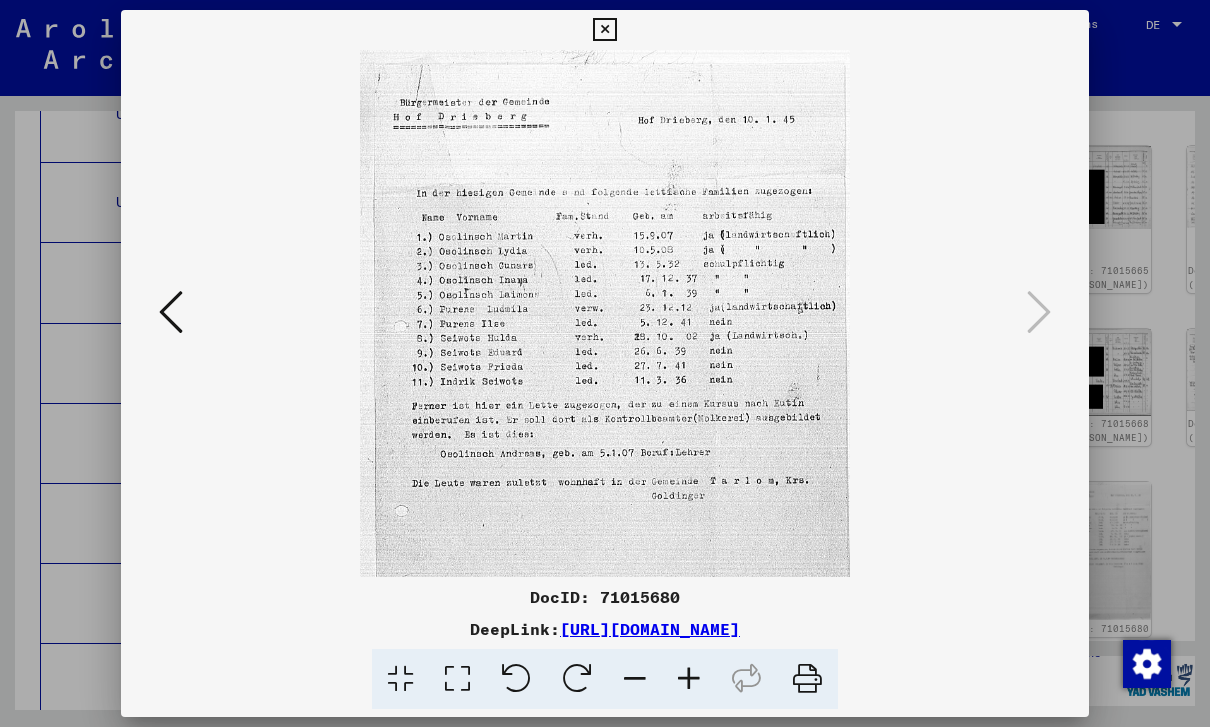 click at bounding box center [689, 679] 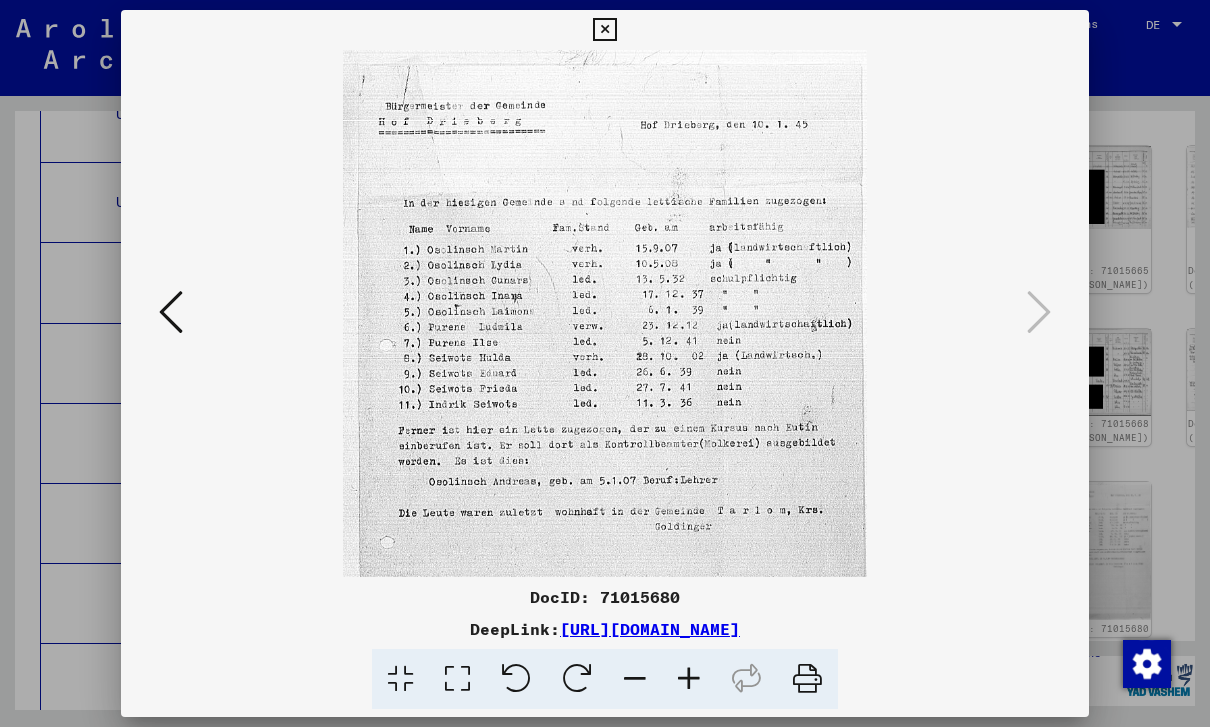 click at bounding box center [457, 679] 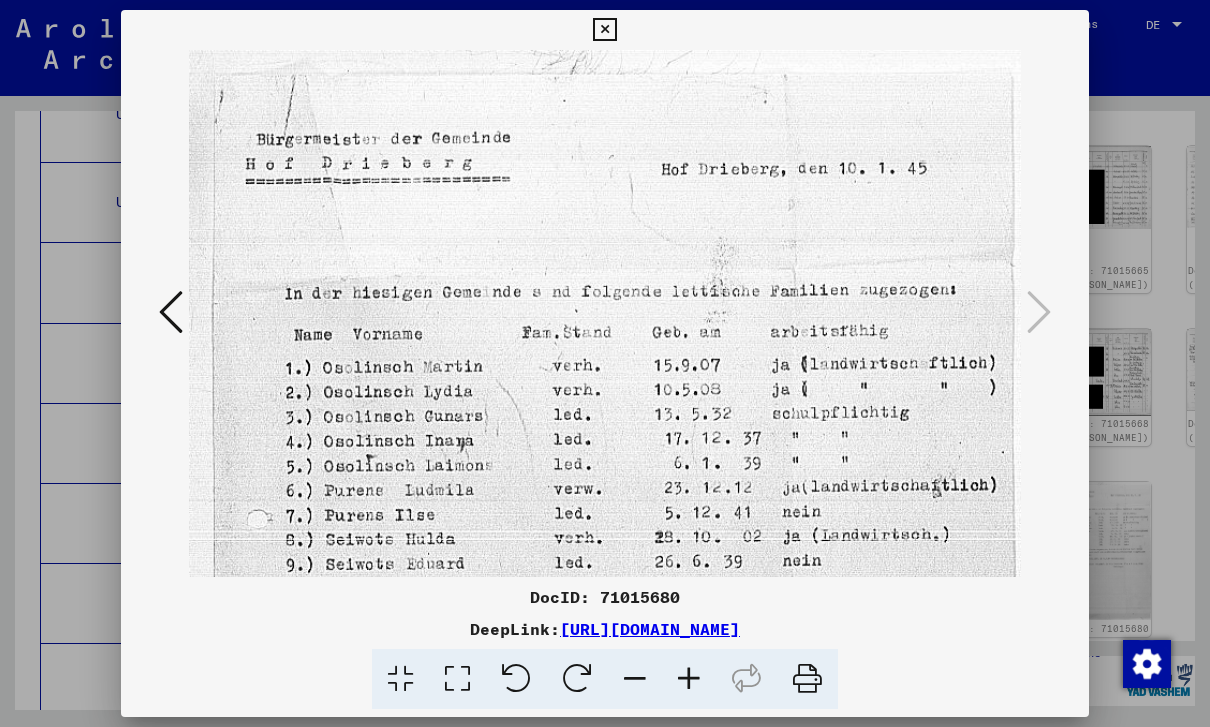 click at bounding box center (400, 679) 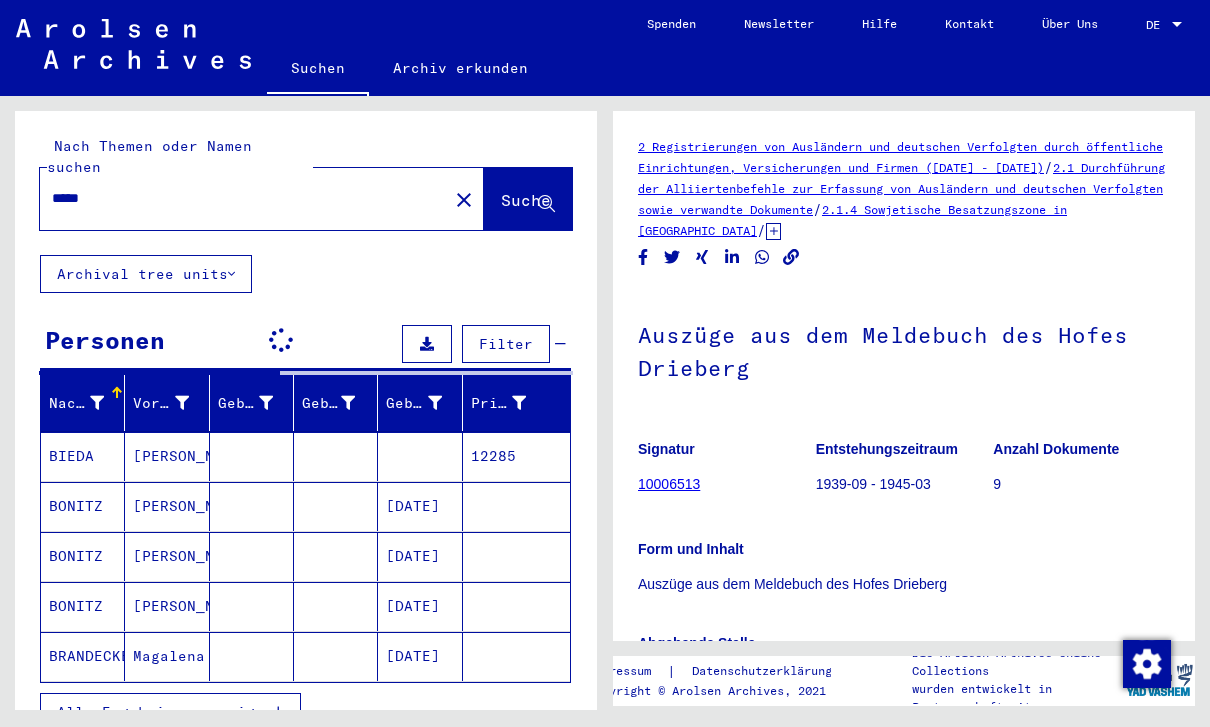 scroll, scrollTop: 0, scrollLeft: 0, axis: both 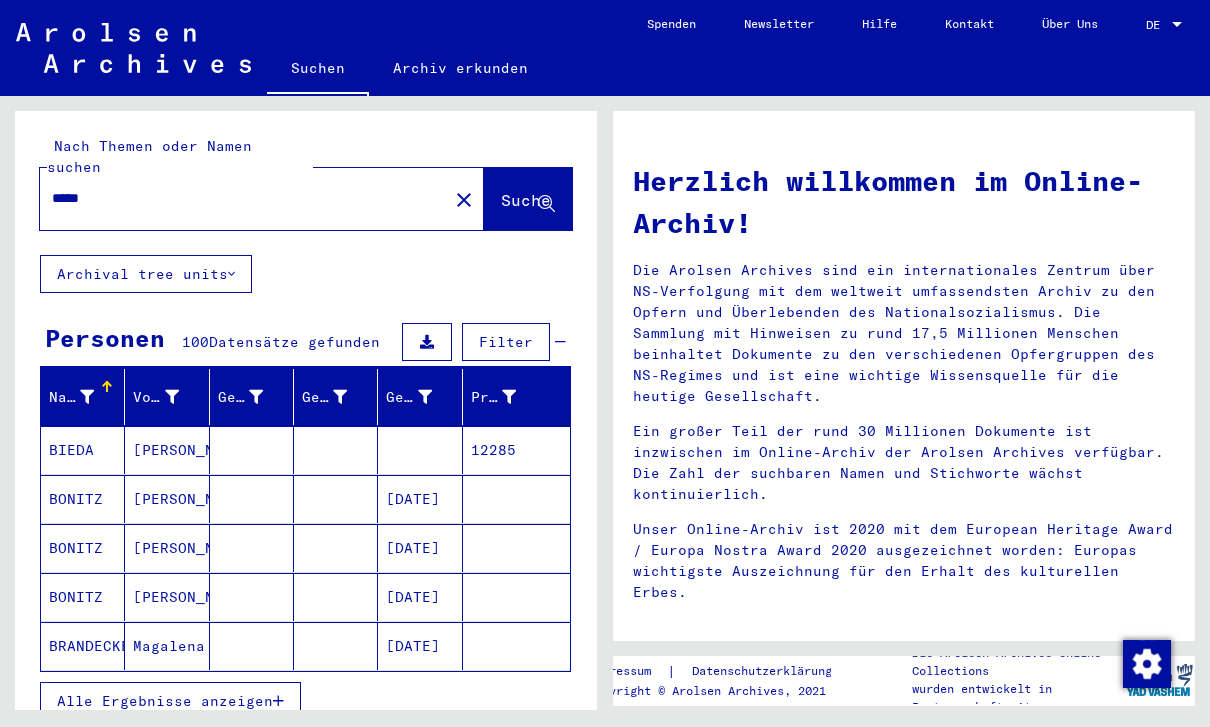 click on "*****" at bounding box center (238, 198) 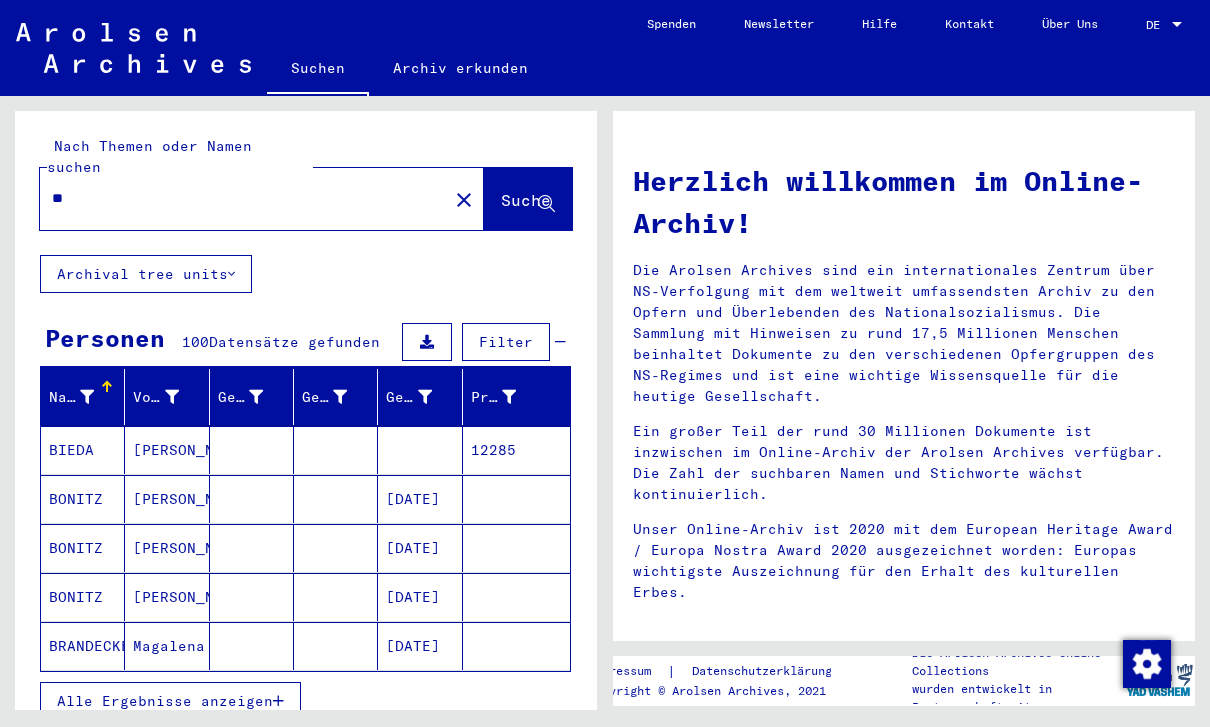 type on "*" 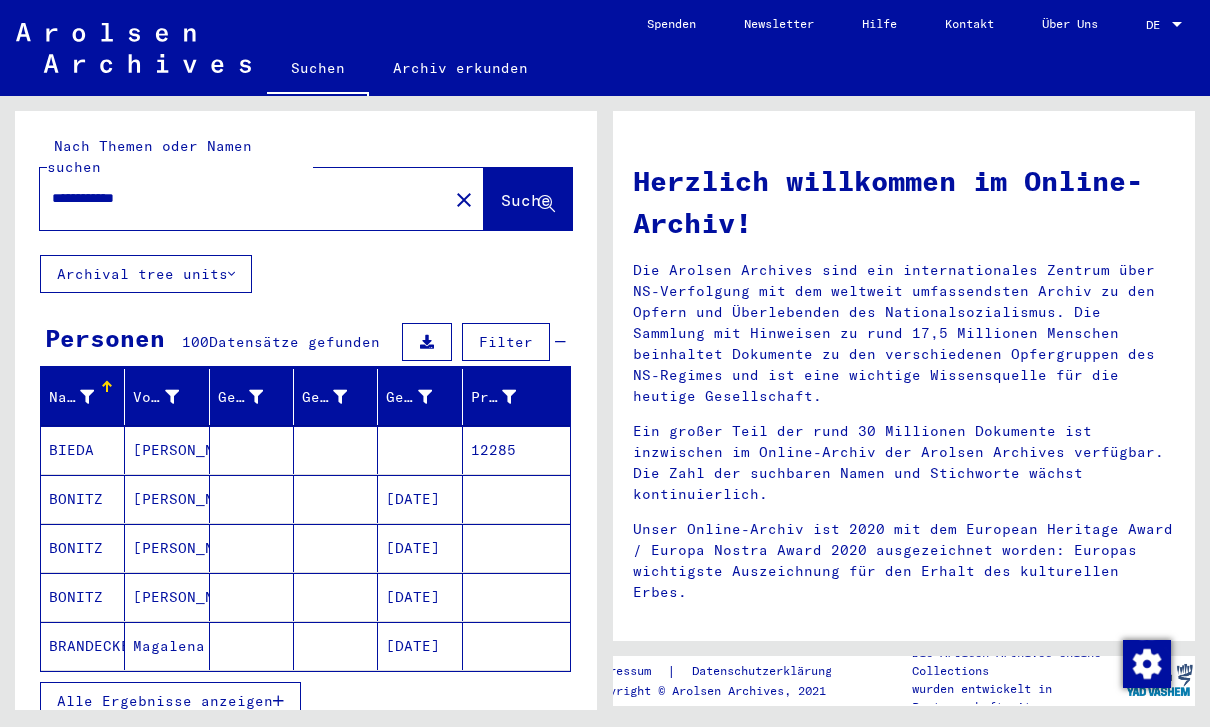 click on "Suche" 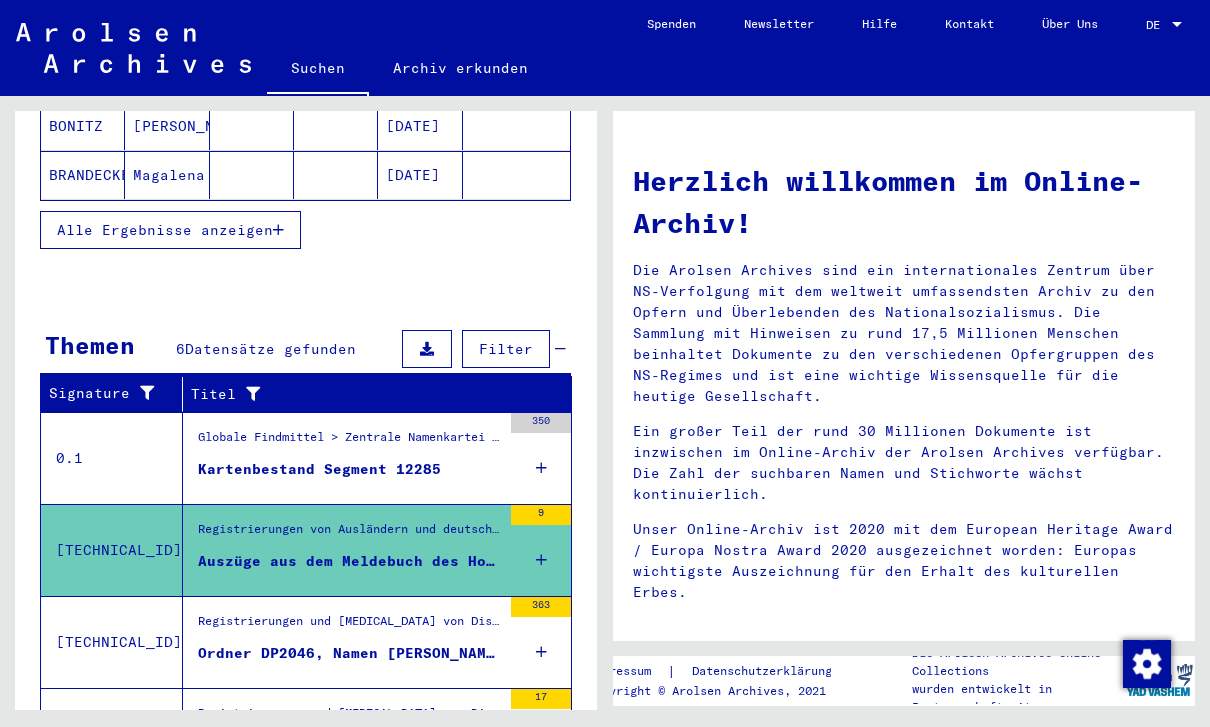 scroll, scrollTop: 479, scrollLeft: 0, axis: vertical 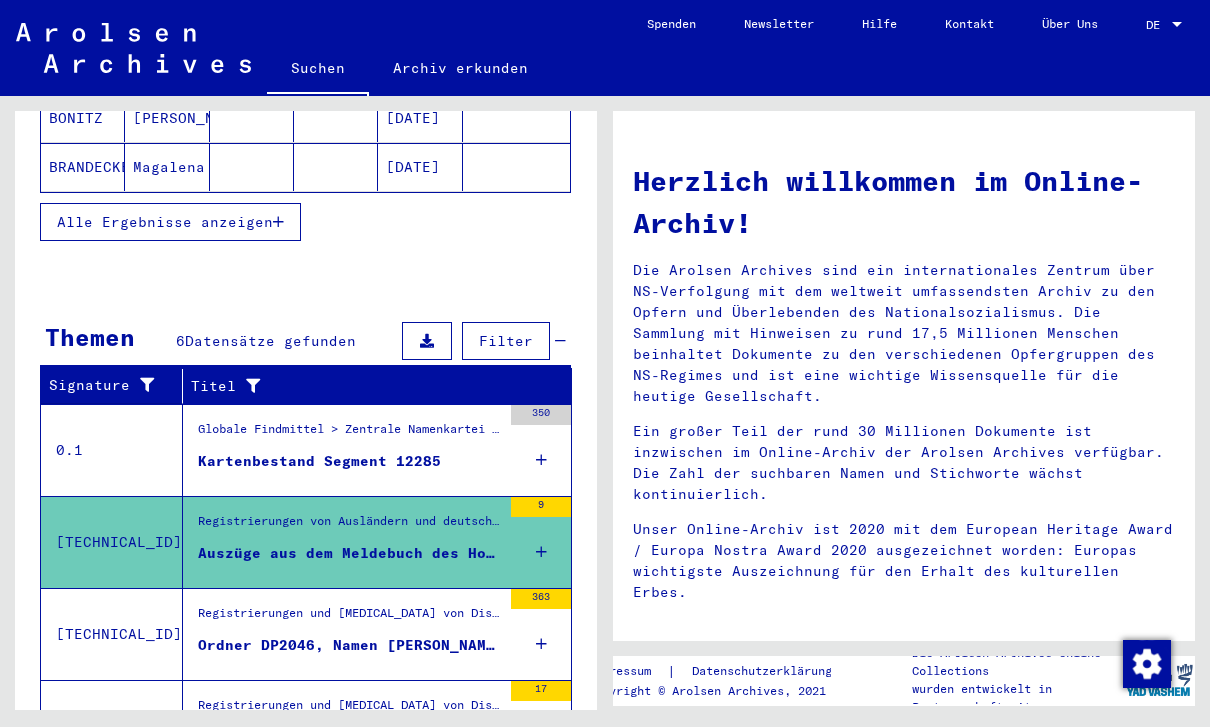 click on "Registrierungen und [MEDICAL_DATA] von Displaced Persons, Kindern und Vermissten > Aufenthalts- und Emigrationsnachweise > Registrierung und Betreuung von DPs innerhalb und außerhalb von Lagern > Nachkriegszeitkartei > Nachkriegszeitkartei (A-Z) > Namen in der "phonetischen" Sortierung ab KL" at bounding box center (349, 618) 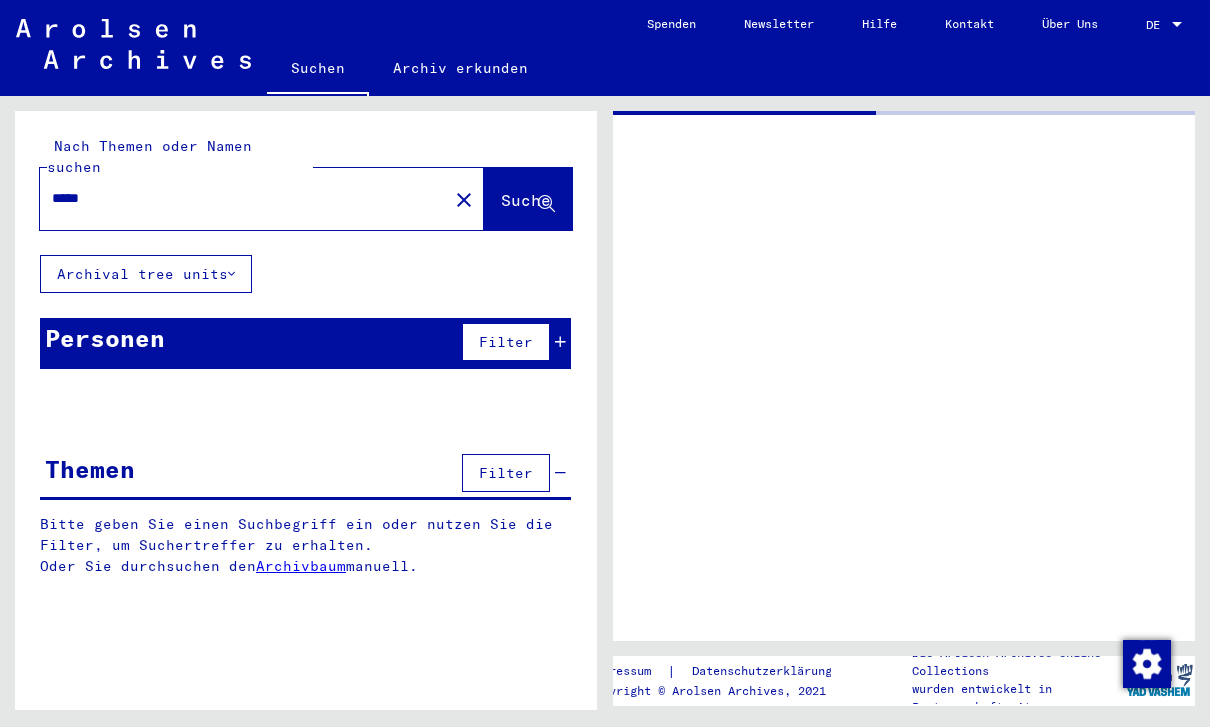 scroll, scrollTop: 0, scrollLeft: 0, axis: both 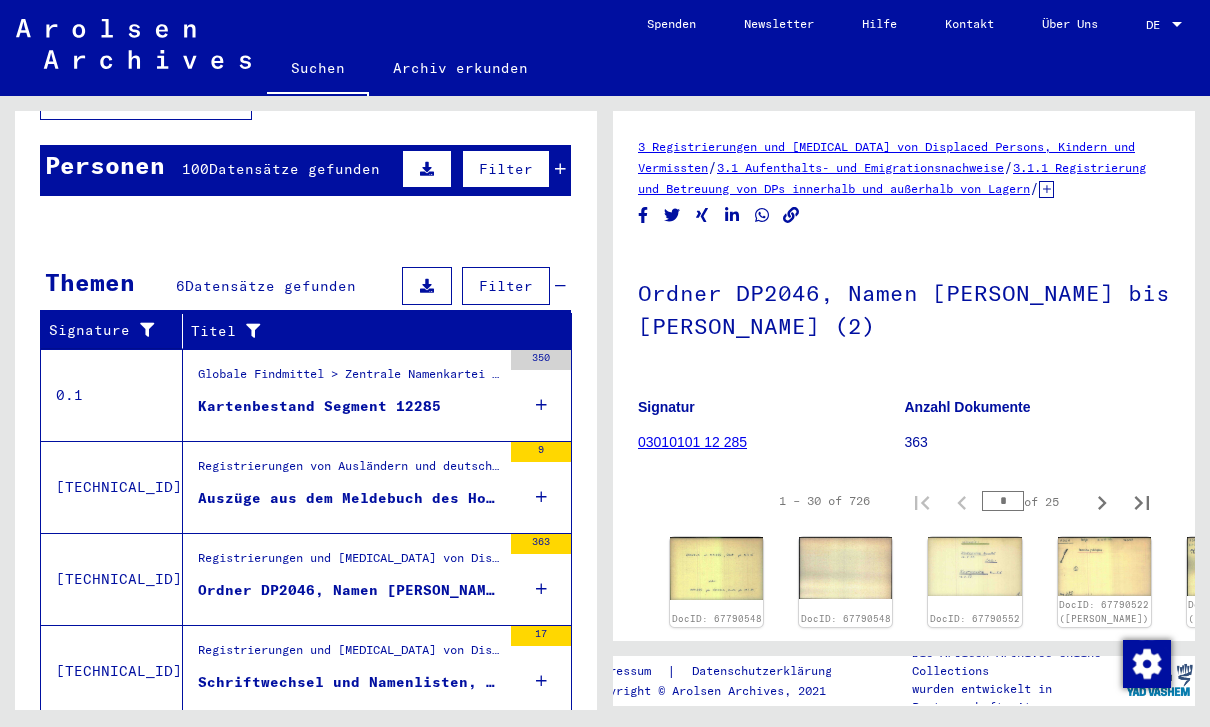 click on "Auszüge aus dem Meldebuch des Hofes Drieberg" at bounding box center (349, 498) 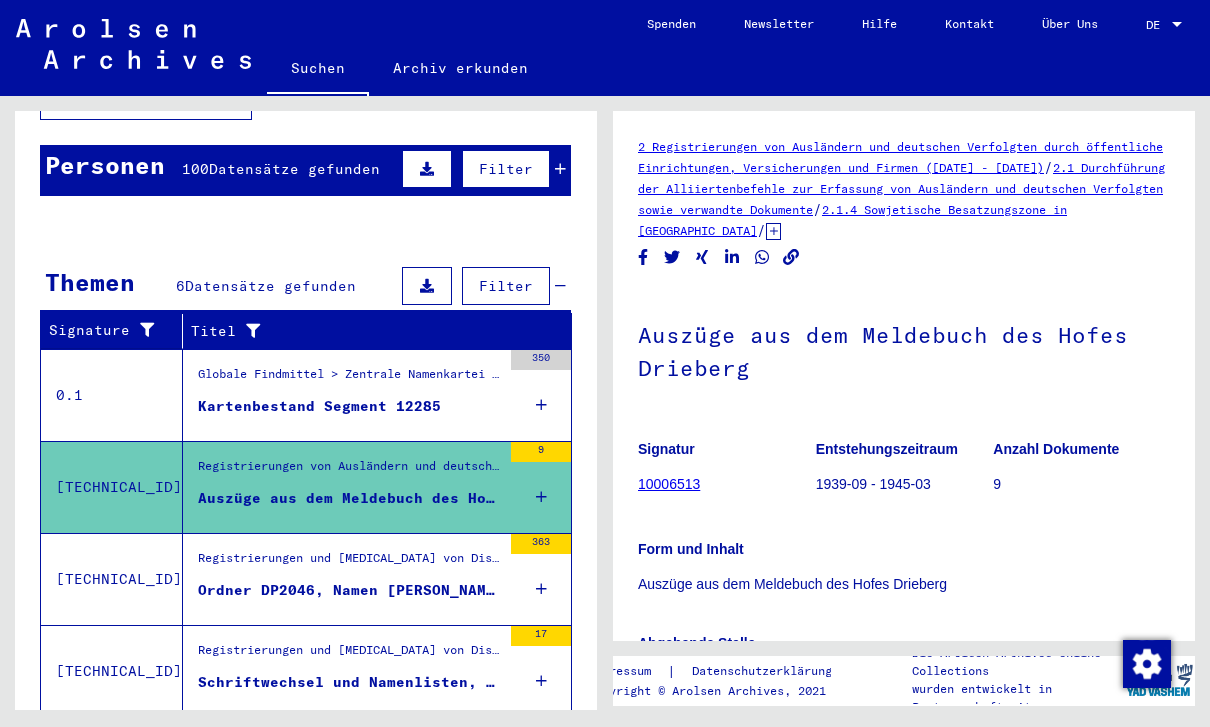 scroll, scrollTop: 0, scrollLeft: 0, axis: both 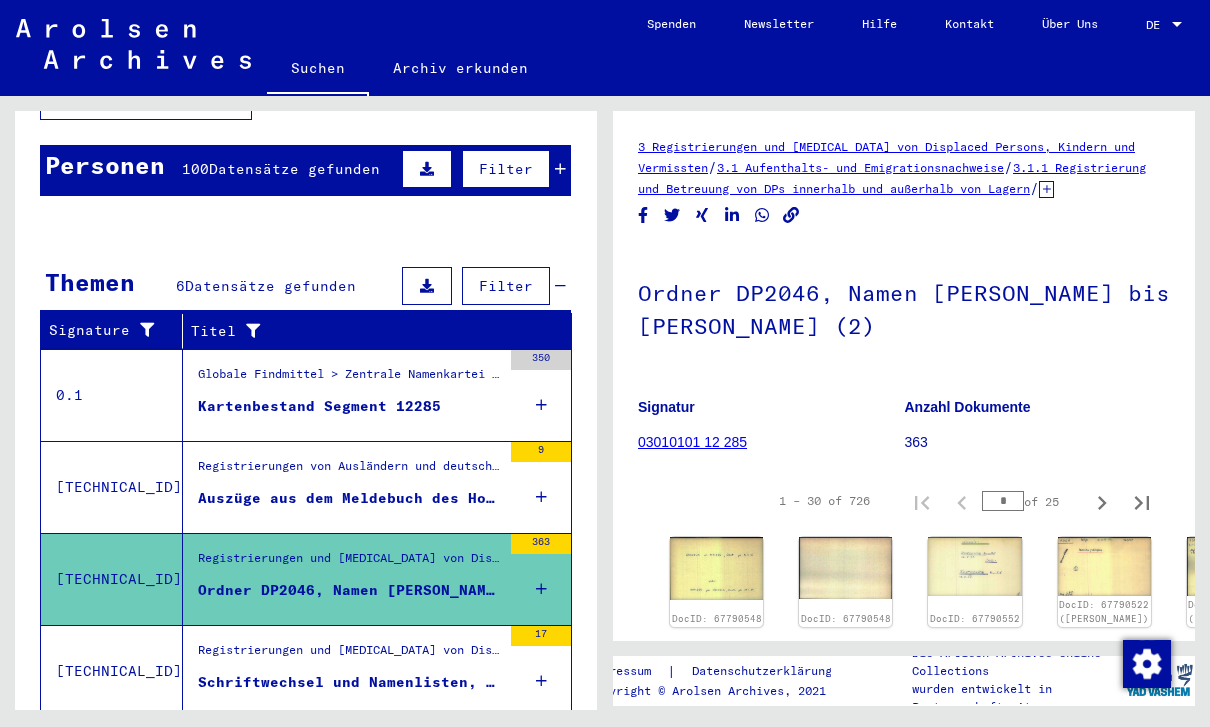 click on "DocID: 67790548" 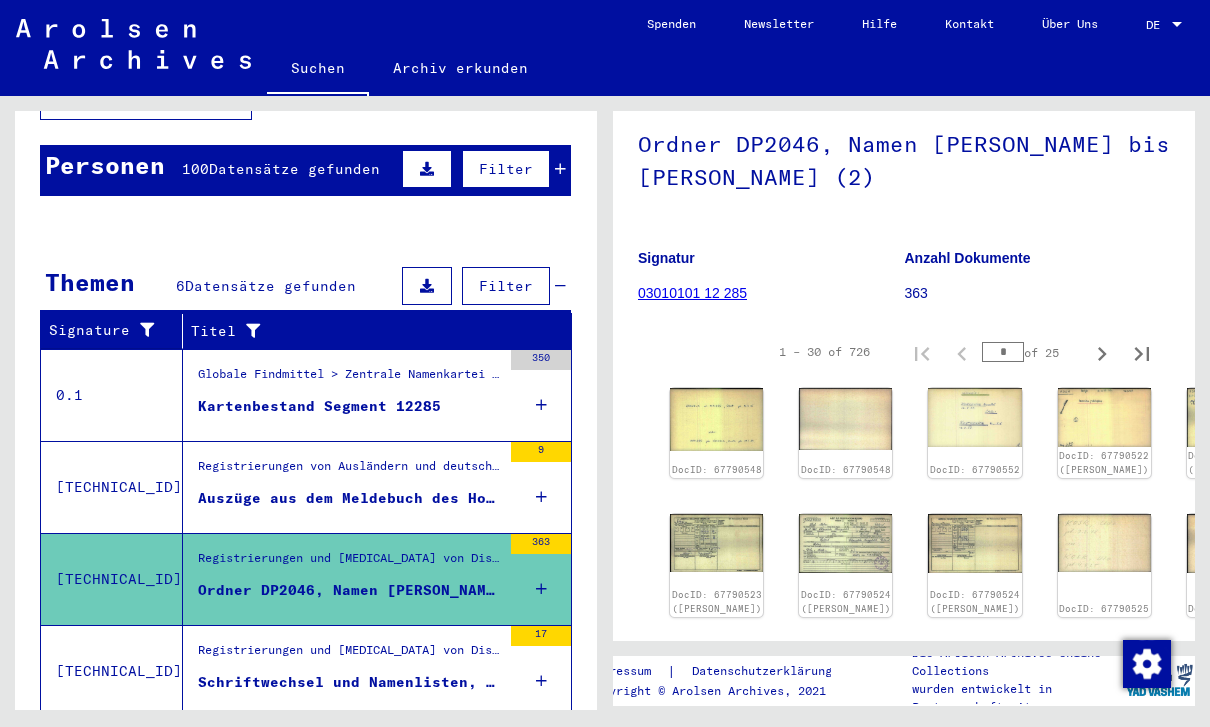 scroll, scrollTop: 153, scrollLeft: 0, axis: vertical 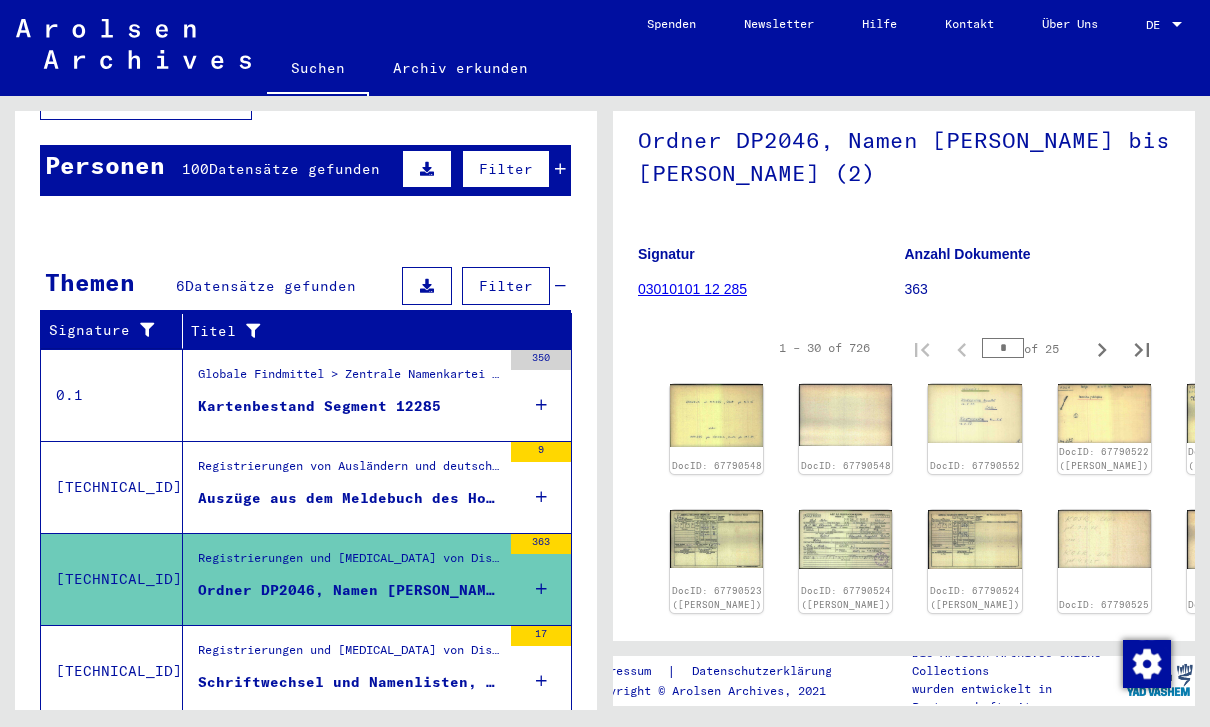 click on "DocID: 67790548" 